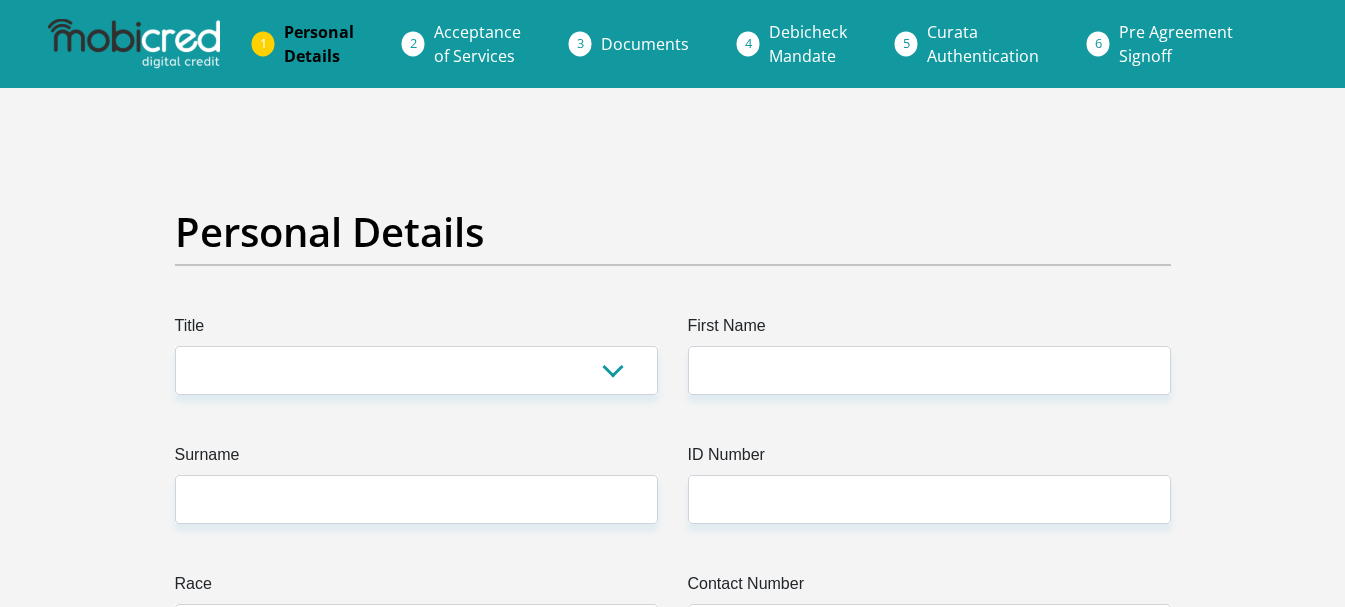 scroll, scrollTop: 0, scrollLeft: 0, axis: both 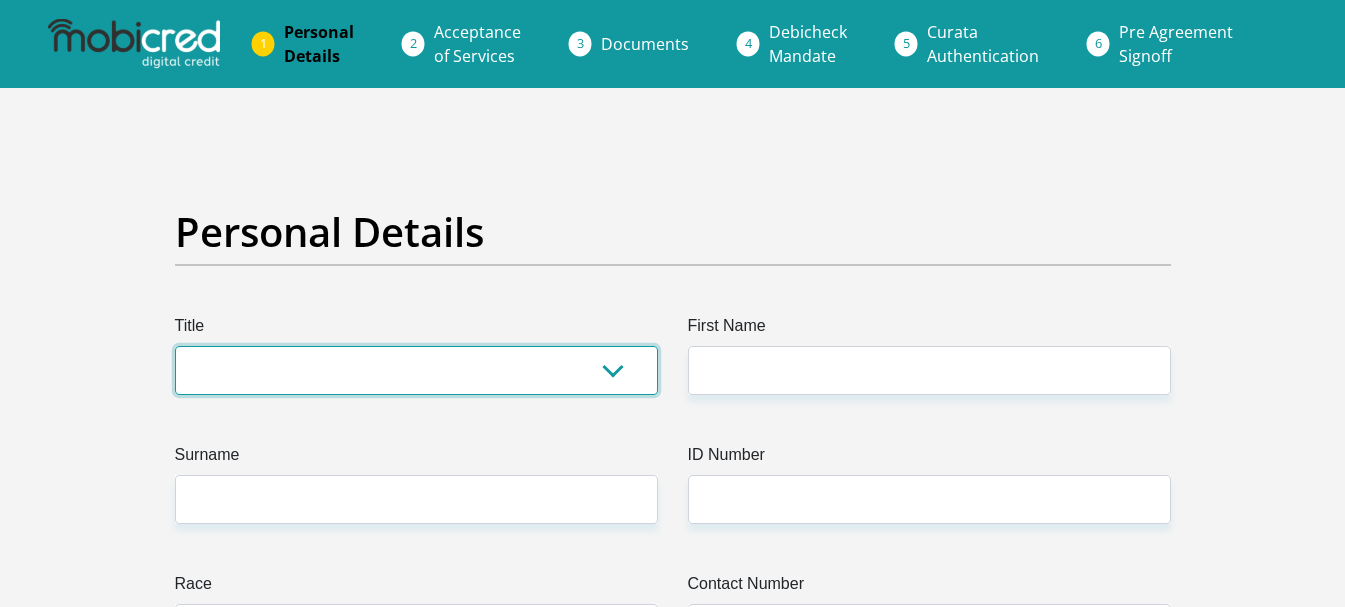 click on "Mr
Ms
Mrs
Dr
[PERSON_NAME]" at bounding box center [416, 370] 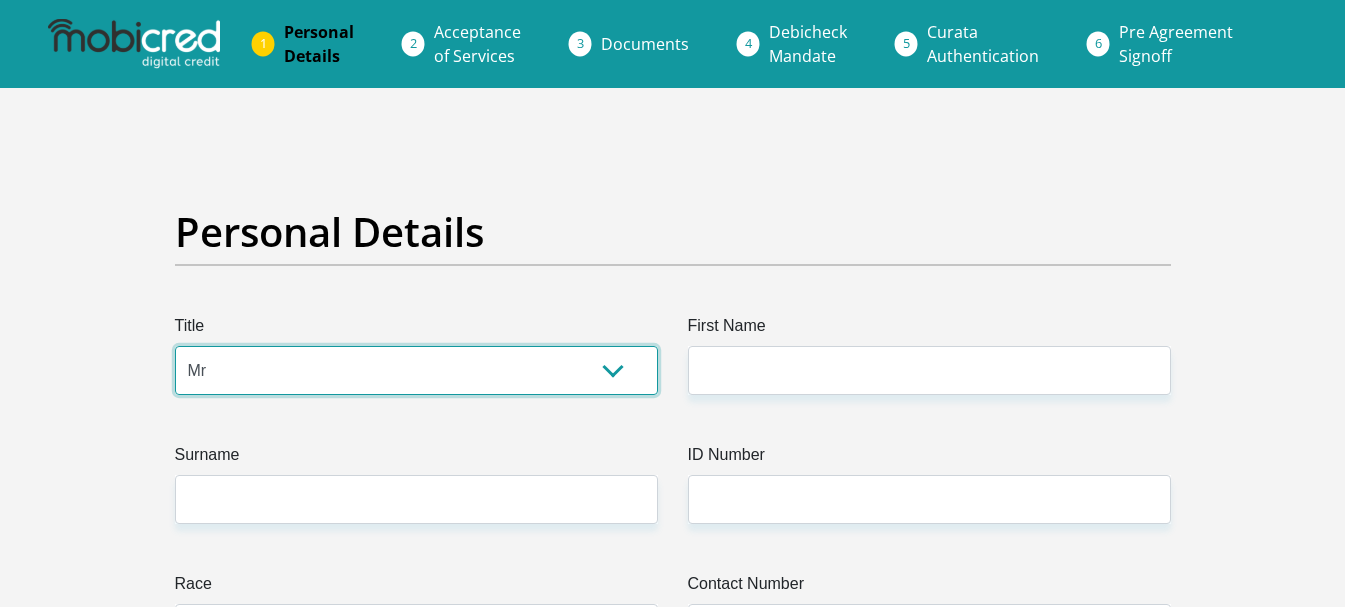 click on "Mr
Ms
Mrs
Dr
[PERSON_NAME]" at bounding box center [416, 370] 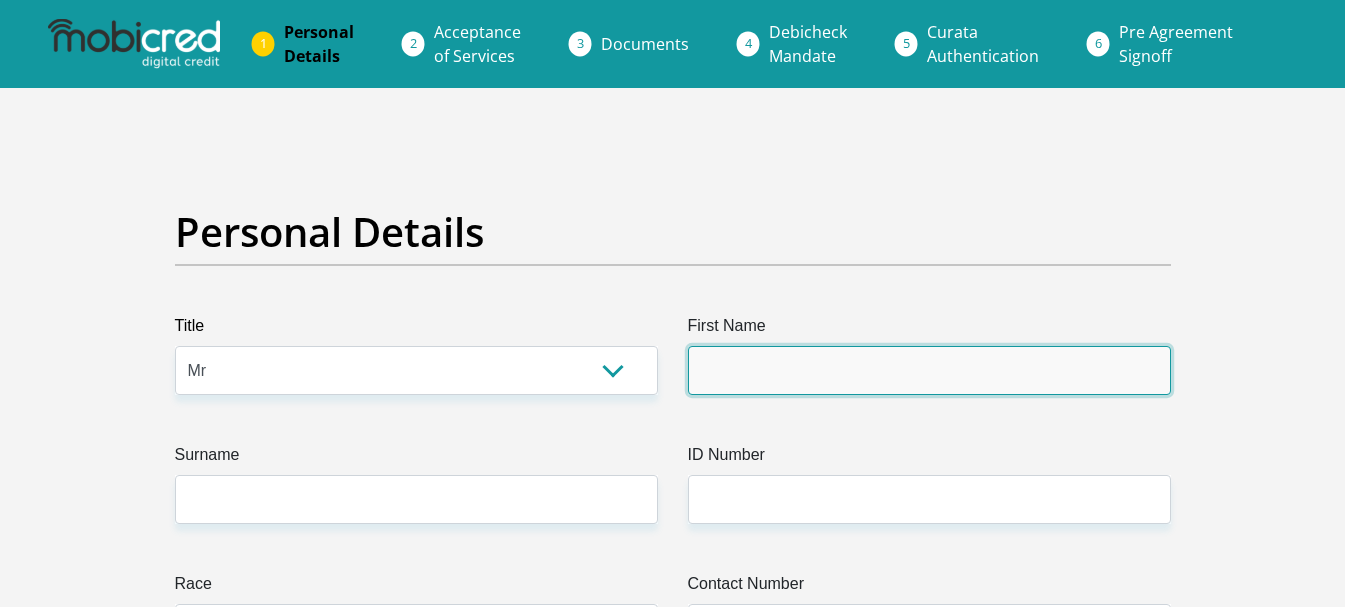 click on "First Name" at bounding box center (929, 370) 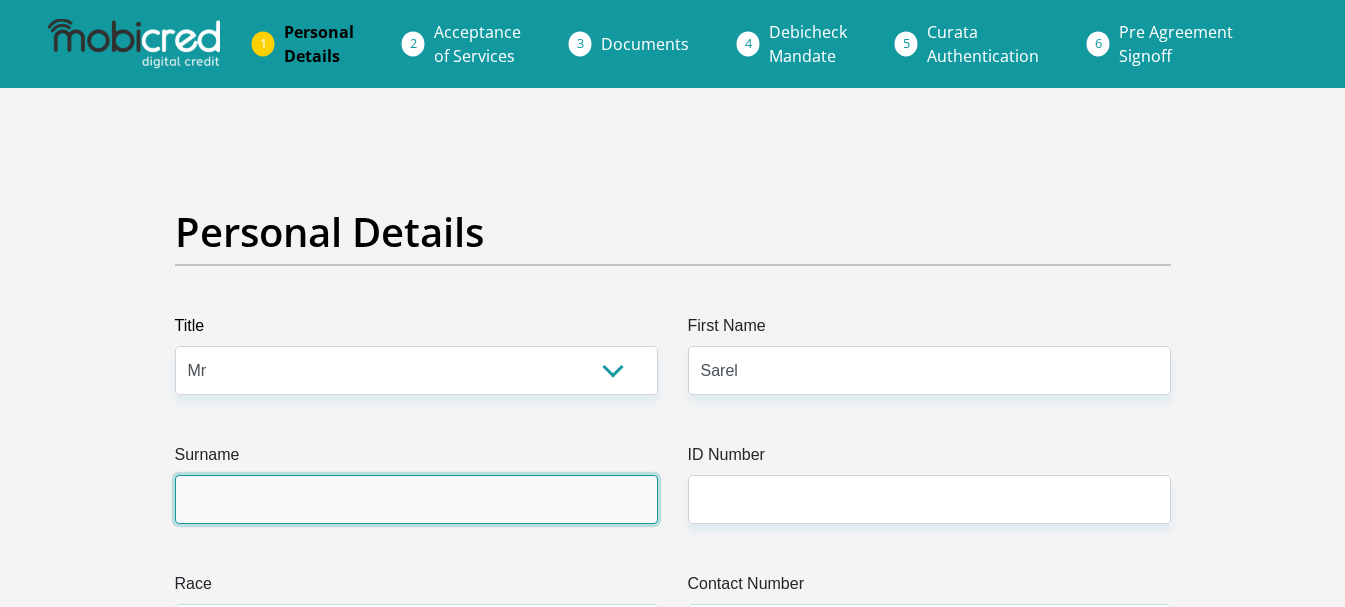 type on "[PERSON_NAME]" 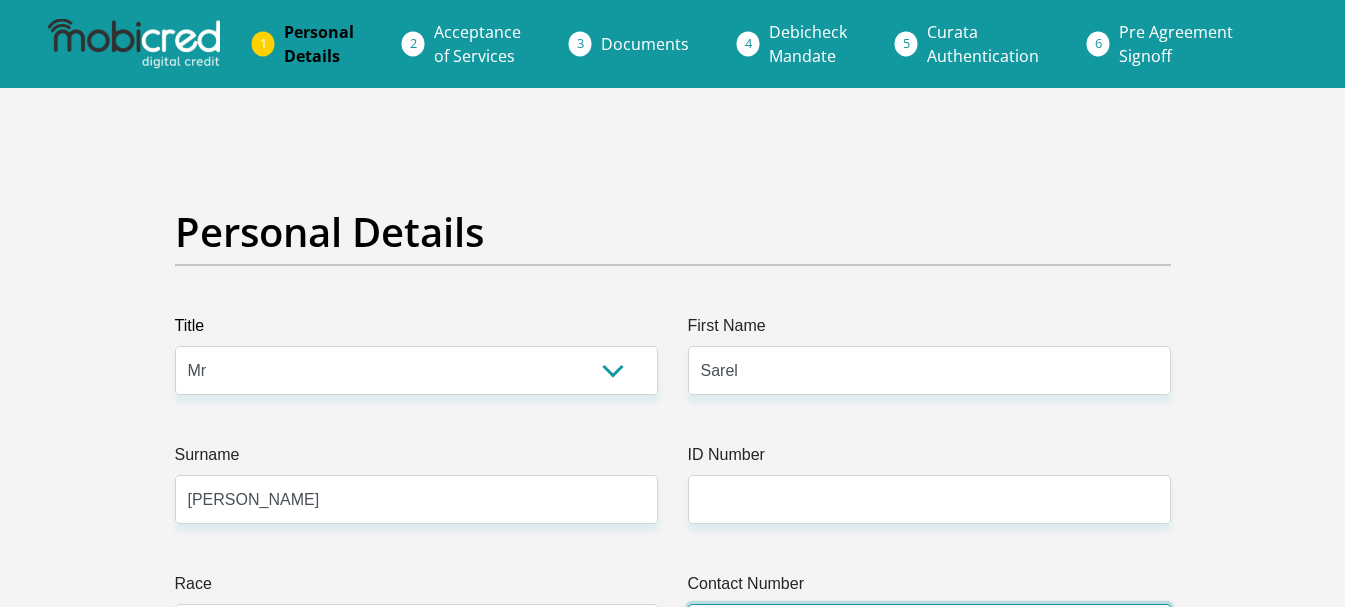 type on "0765930652" 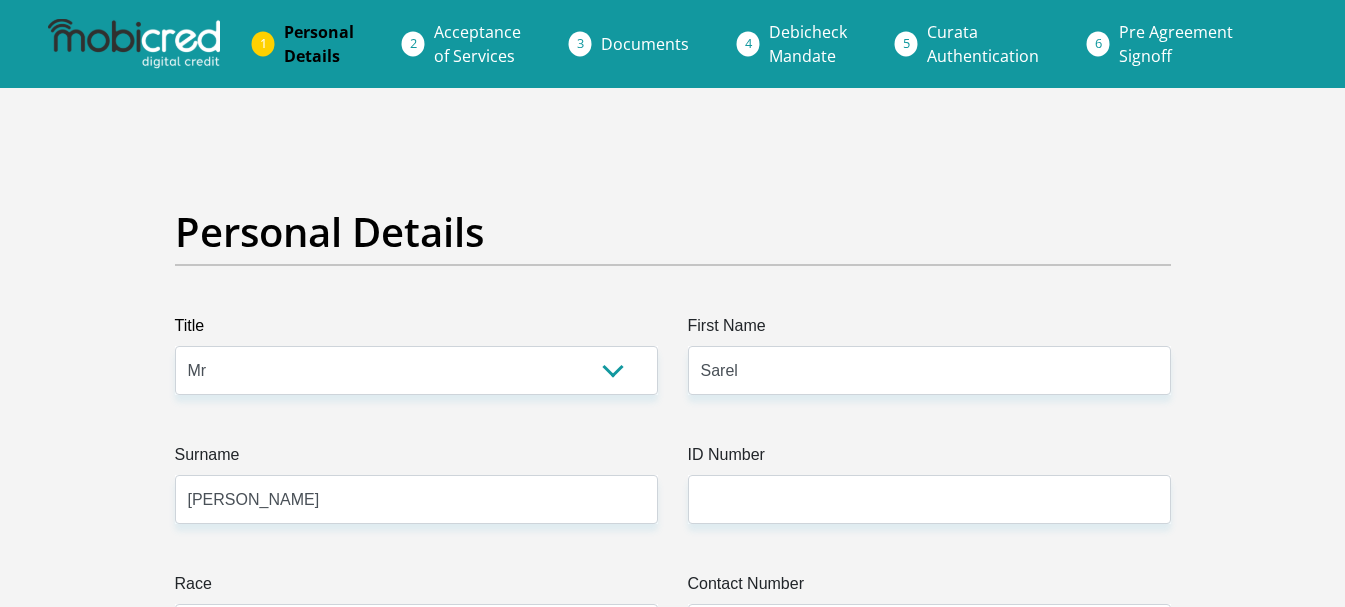 select on "ZAF" 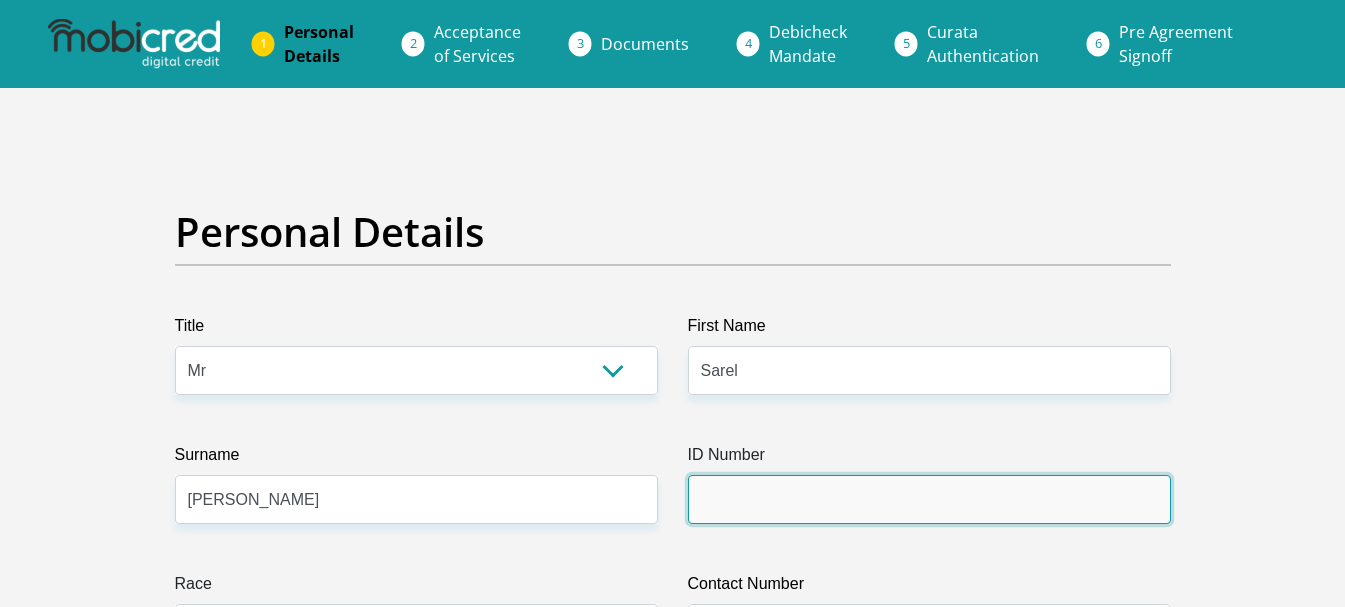 click on "ID Number" at bounding box center (929, 499) 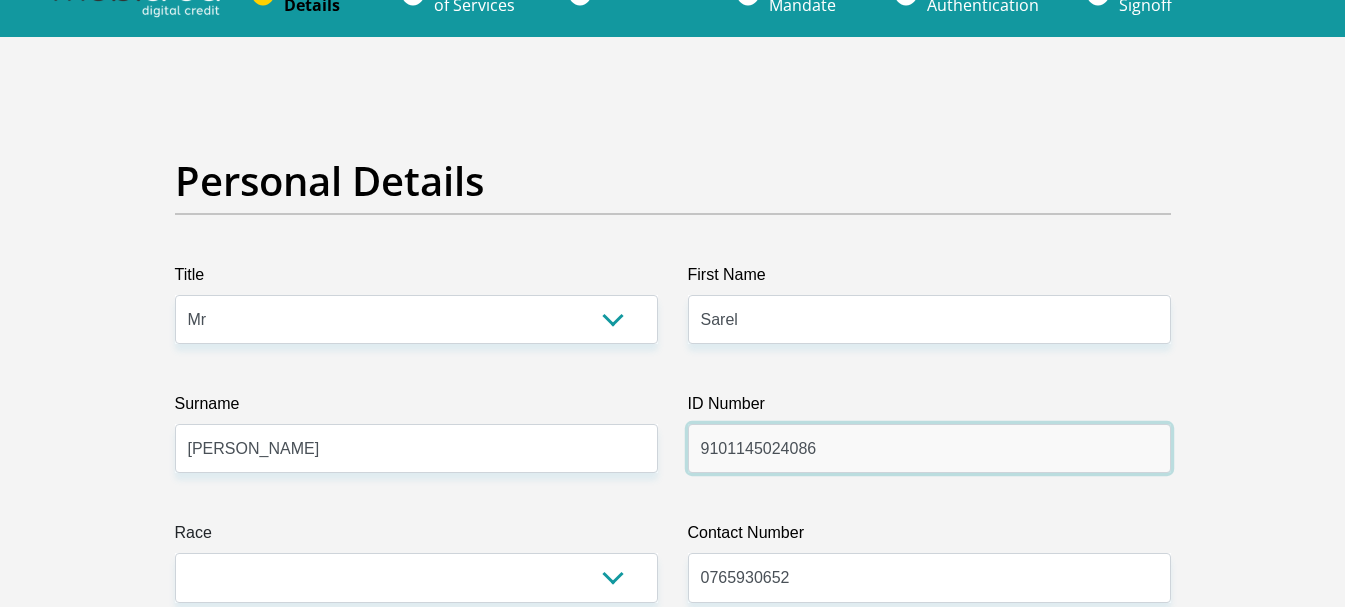 scroll, scrollTop: 100, scrollLeft: 0, axis: vertical 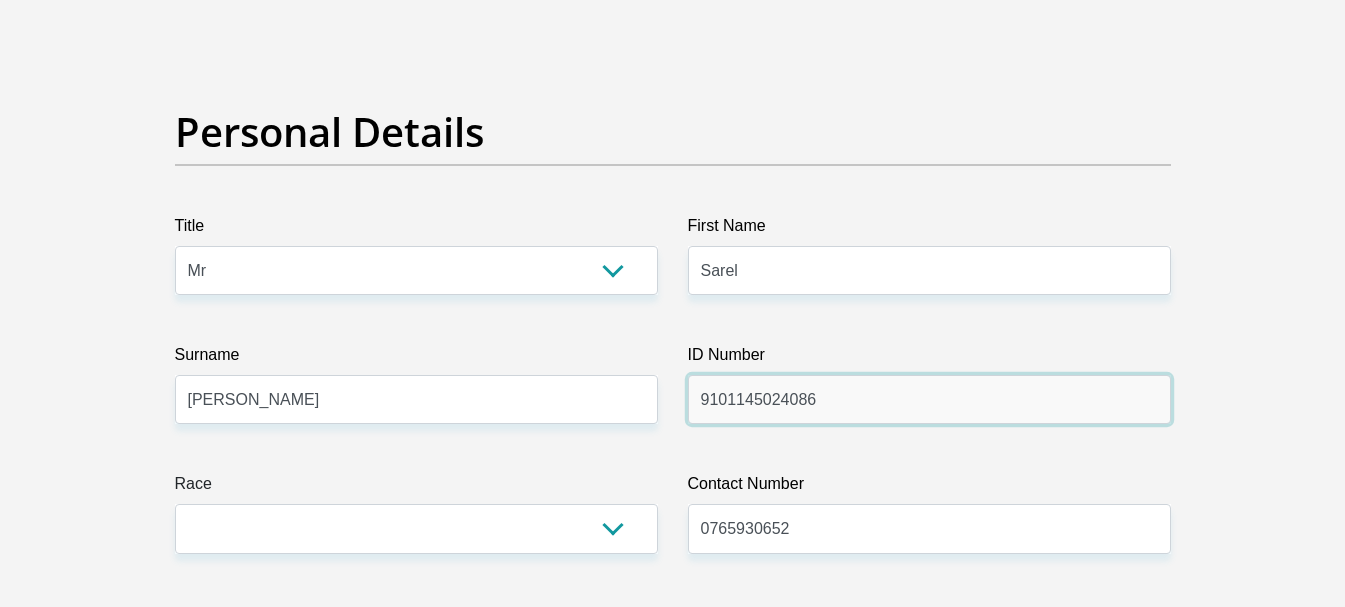 type on "9101145024086" 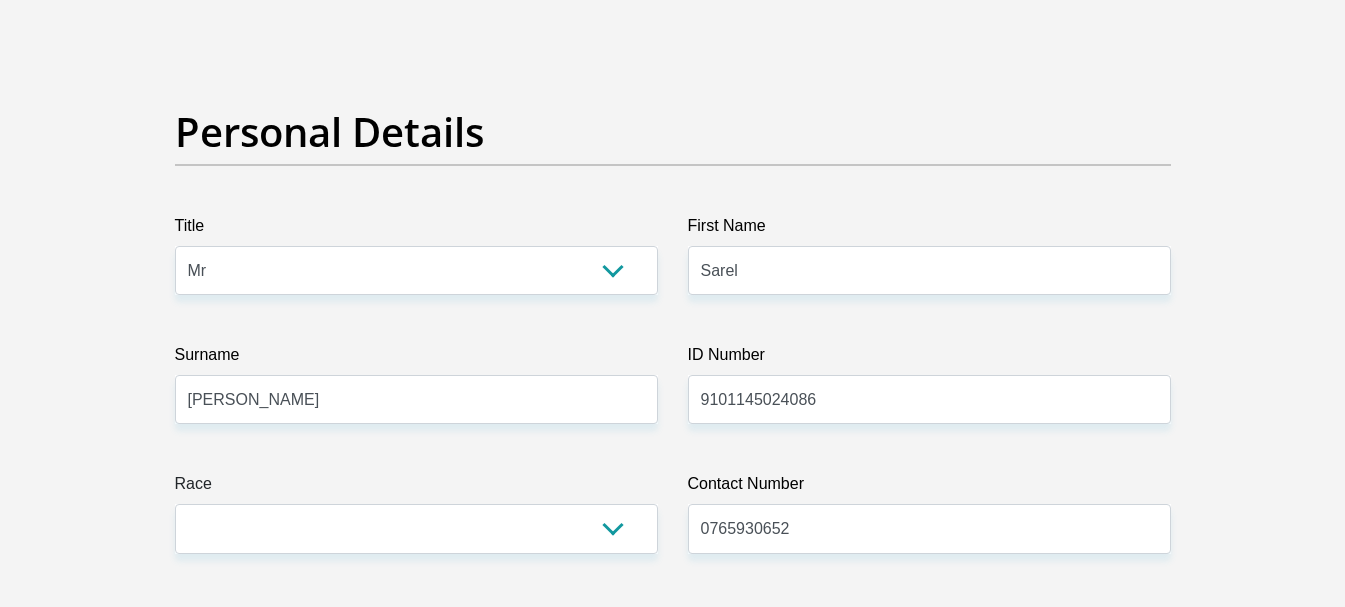 click on "Race" at bounding box center [416, 488] 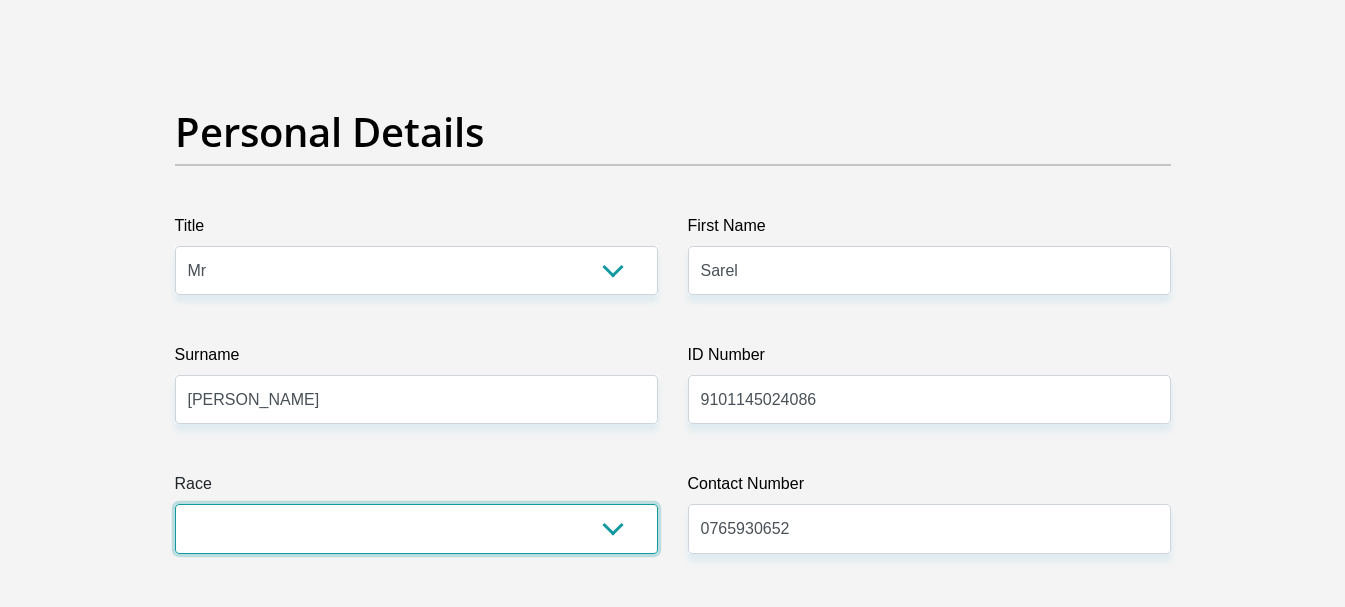 click on "Black
Coloured
Indian
White
Other" at bounding box center (416, 528) 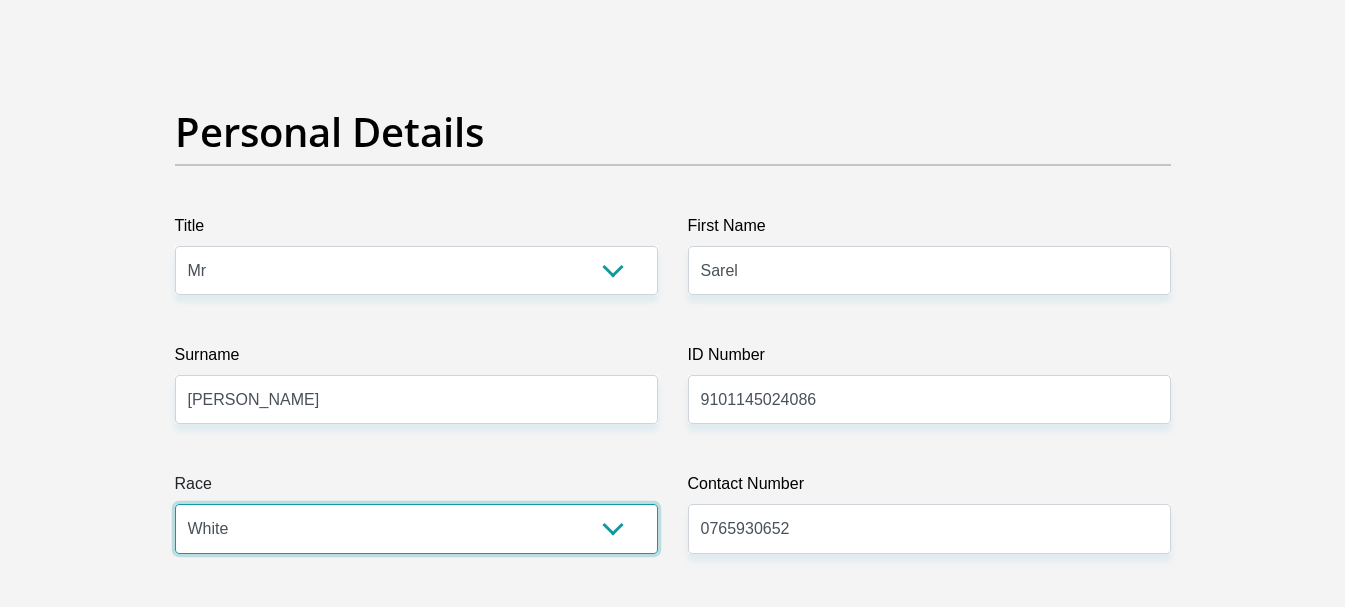 click on "Black
Coloured
Indian
White
Other" at bounding box center [416, 528] 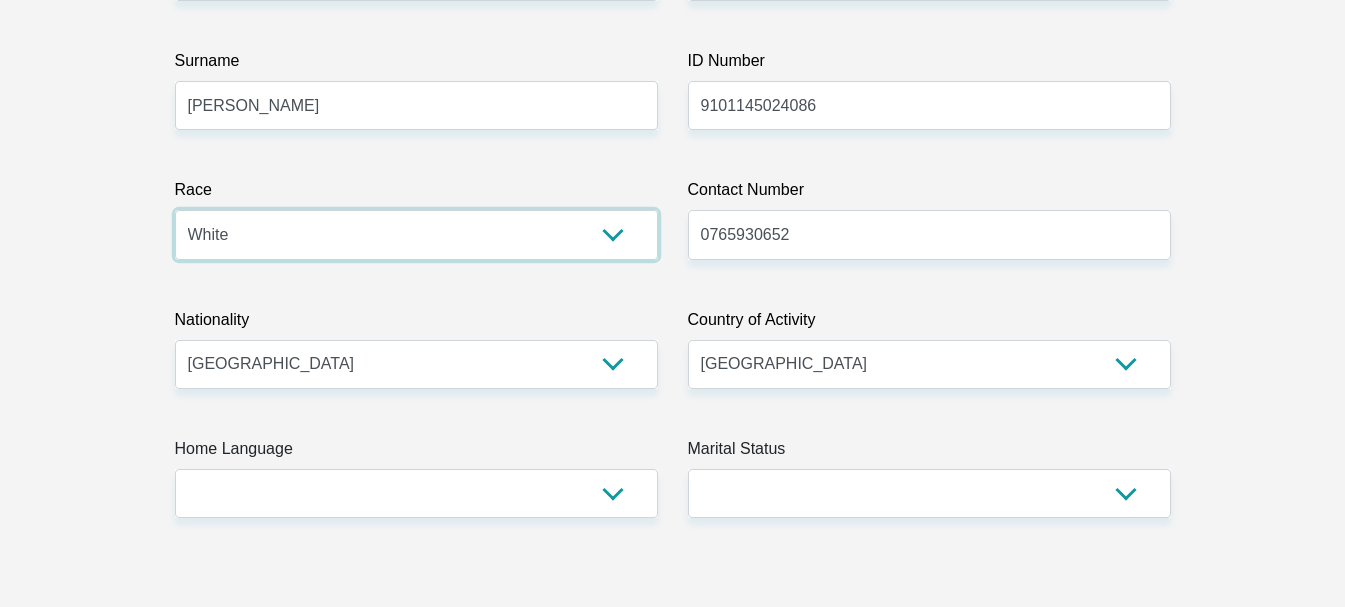 scroll, scrollTop: 400, scrollLeft: 0, axis: vertical 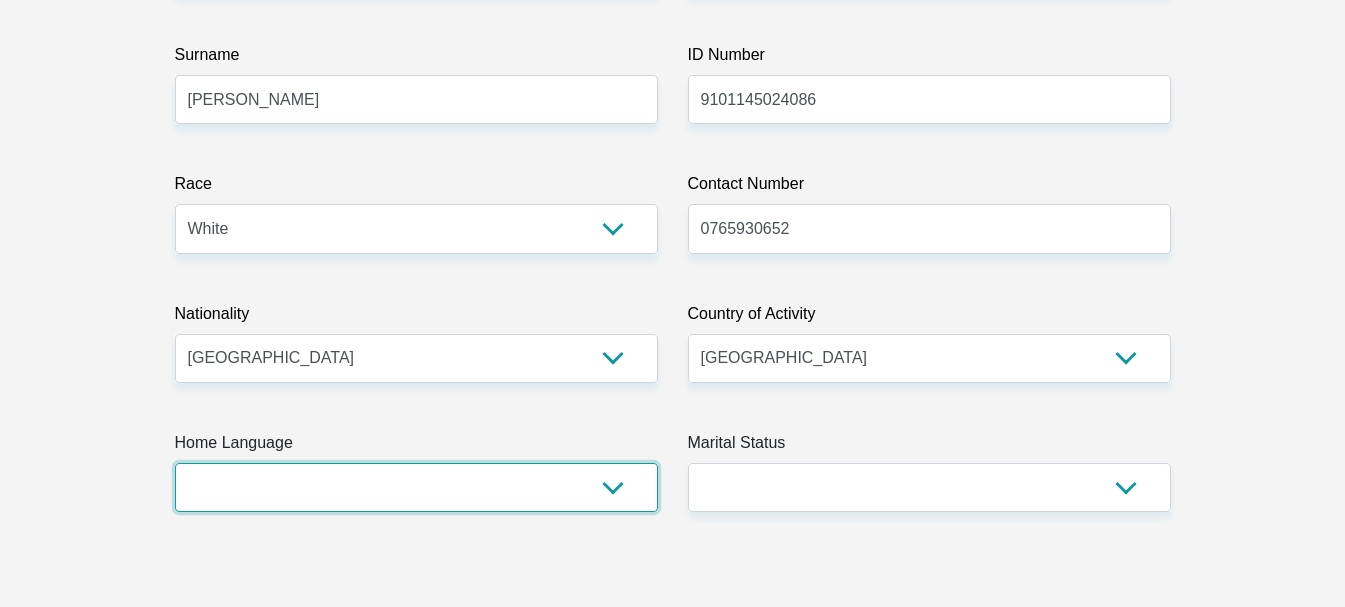 click on "Afrikaans
English
Sepedi
South Ndebele
Southern Sotho
Swati
Tsonga
Tswana
Venda
Xhosa
Zulu
Other" at bounding box center [416, 487] 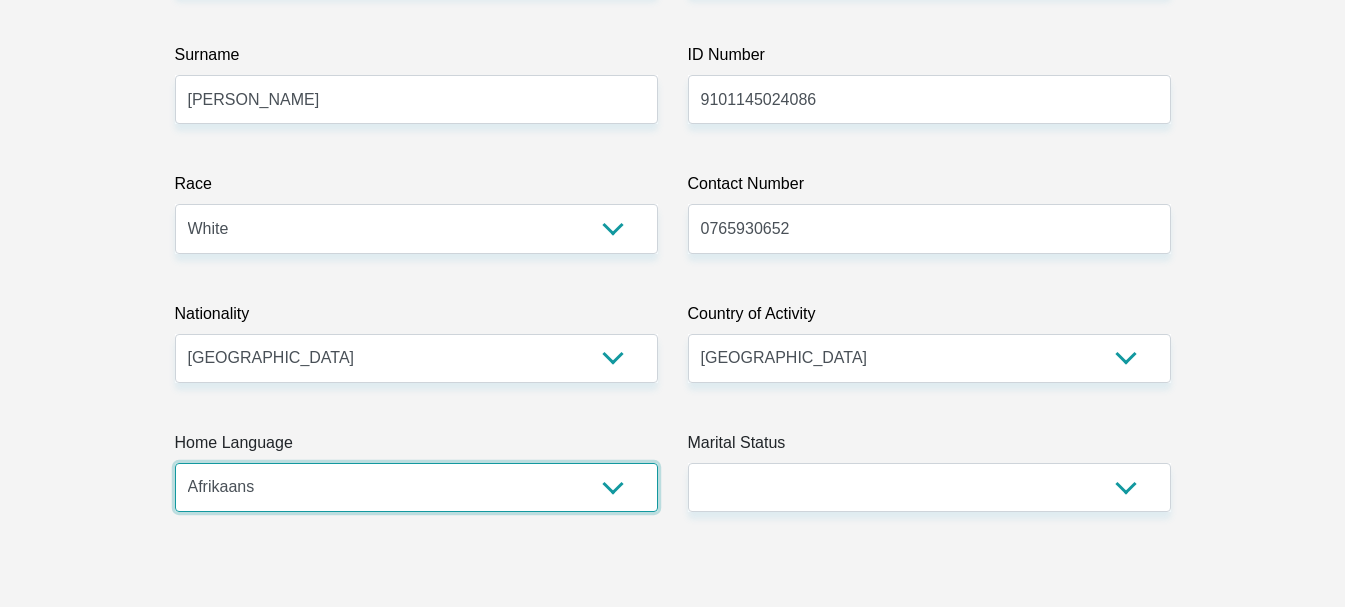 click on "Afrikaans
English
Sepedi
South Ndebele
Southern Sotho
Swati
Tsonga
Tswana
Venda
Xhosa
Zulu
Other" at bounding box center [416, 487] 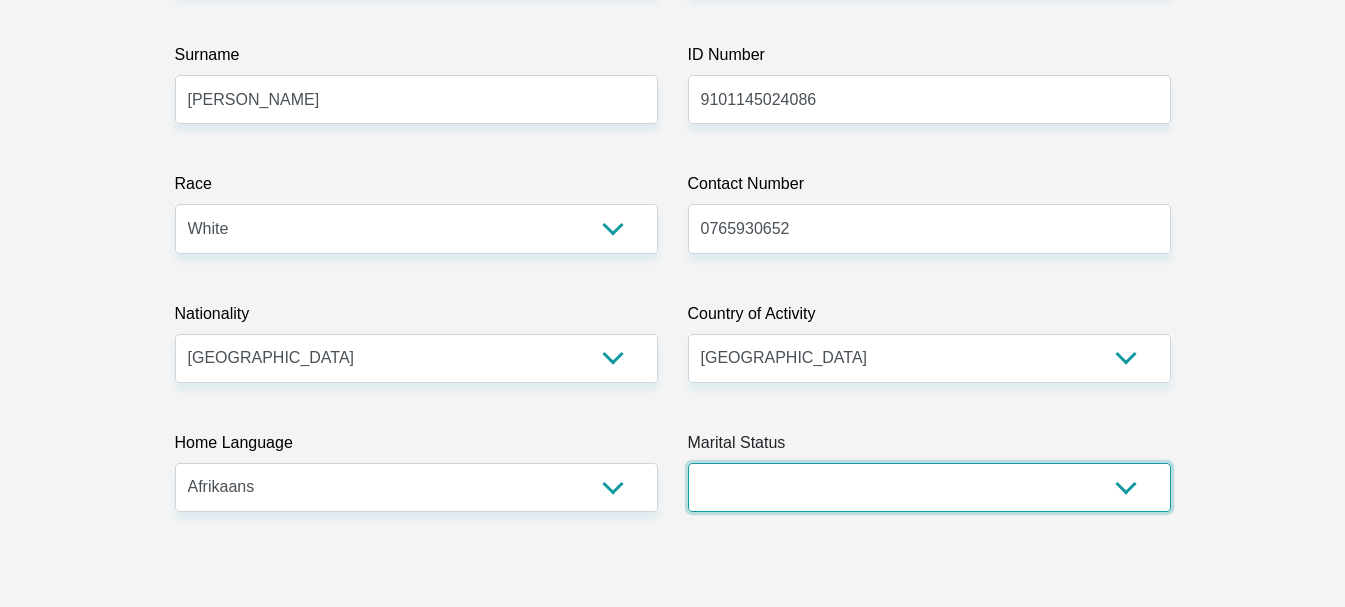click on "Married ANC
Single
Divorced
Widowed
Married COP or Customary Law" at bounding box center [929, 487] 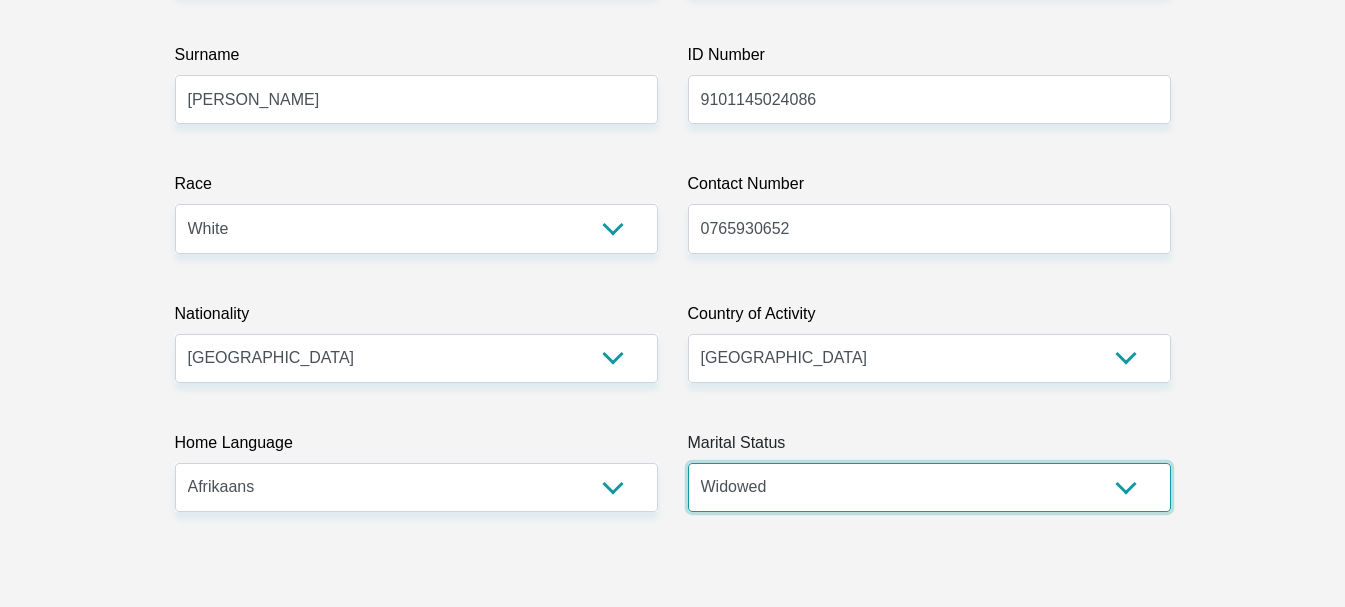 click on "Married ANC
Single
Divorced
Widowed
Married COP or Customary Law" at bounding box center [929, 487] 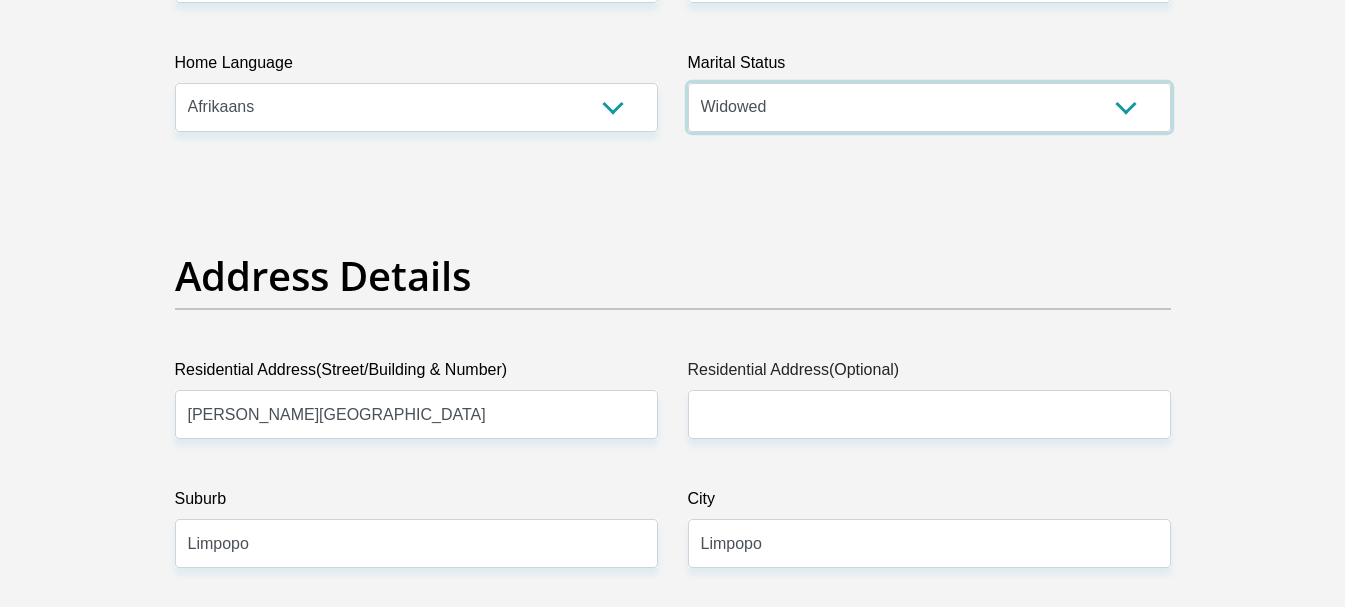 scroll, scrollTop: 900, scrollLeft: 0, axis: vertical 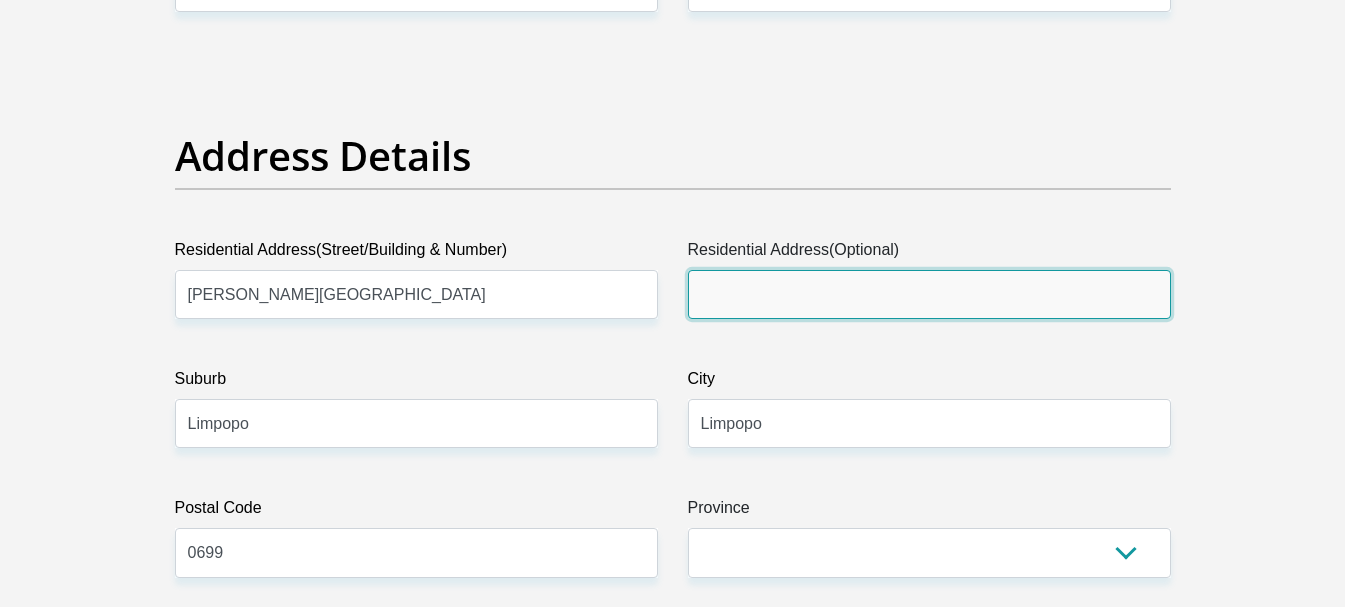 click on "Residential Address(Optional)" at bounding box center [929, 294] 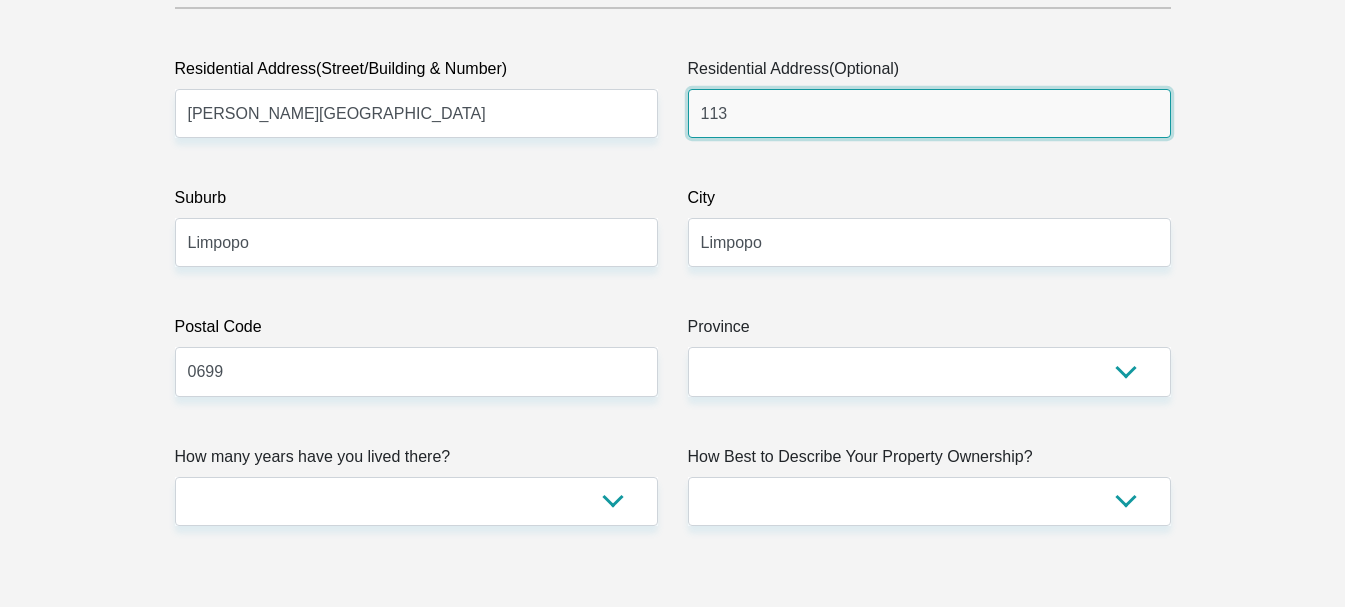 scroll, scrollTop: 1100, scrollLeft: 0, axis: vertical 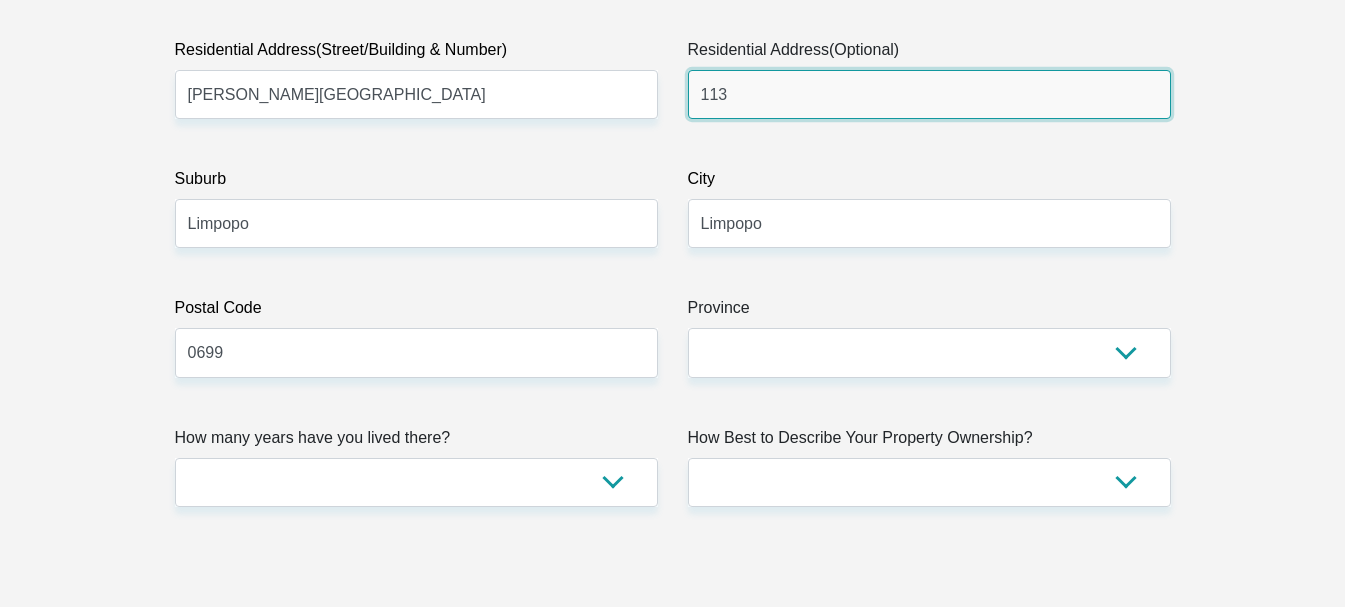 type on "113" 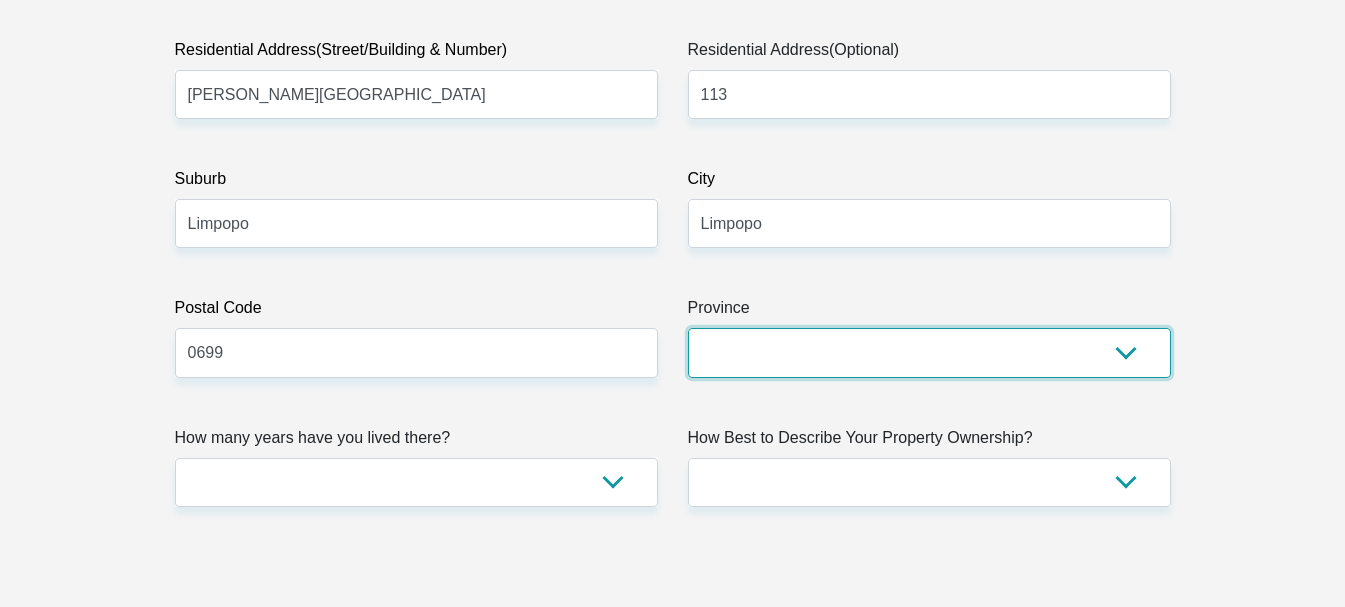 click on "Eastern Cape
Free State
[GEOGRAPHIC_DATA]
[GEOGRAPHIC_DATA][DATE]
[GEOGRAPHIC_DATA]
[GEOGRAPHIC_DATA]
[GEOGRAPHIC_DATA]
[GEOGRAPHIC_DATA]" at bounding box center (929, 352) 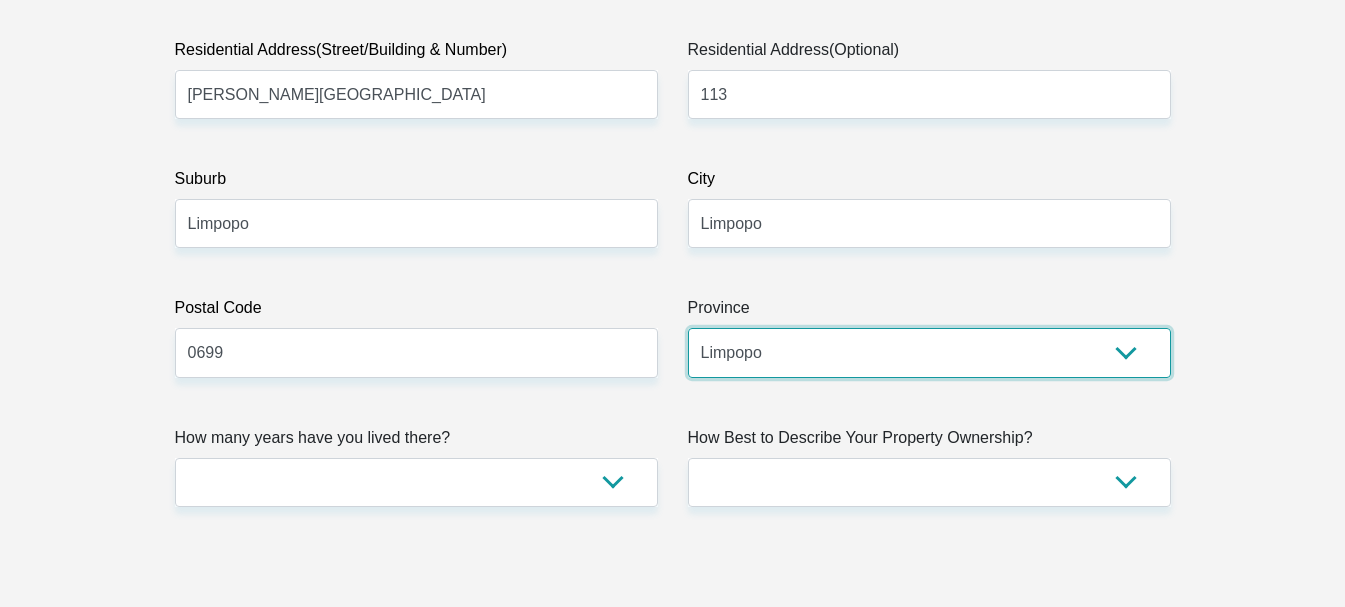 click on "Eastern Cape
Free State
[GEOGRAPHIC_DATA]
[GEOGRAPHIC_DATA][DATE]
[GEOGRAPHIC_DATA]
[GEOGRAPHIC_DATA]
[GEOGRAPHIC_DATA]
[GEOGRAPHIC_DATA]" at bounding box center (929, 352) 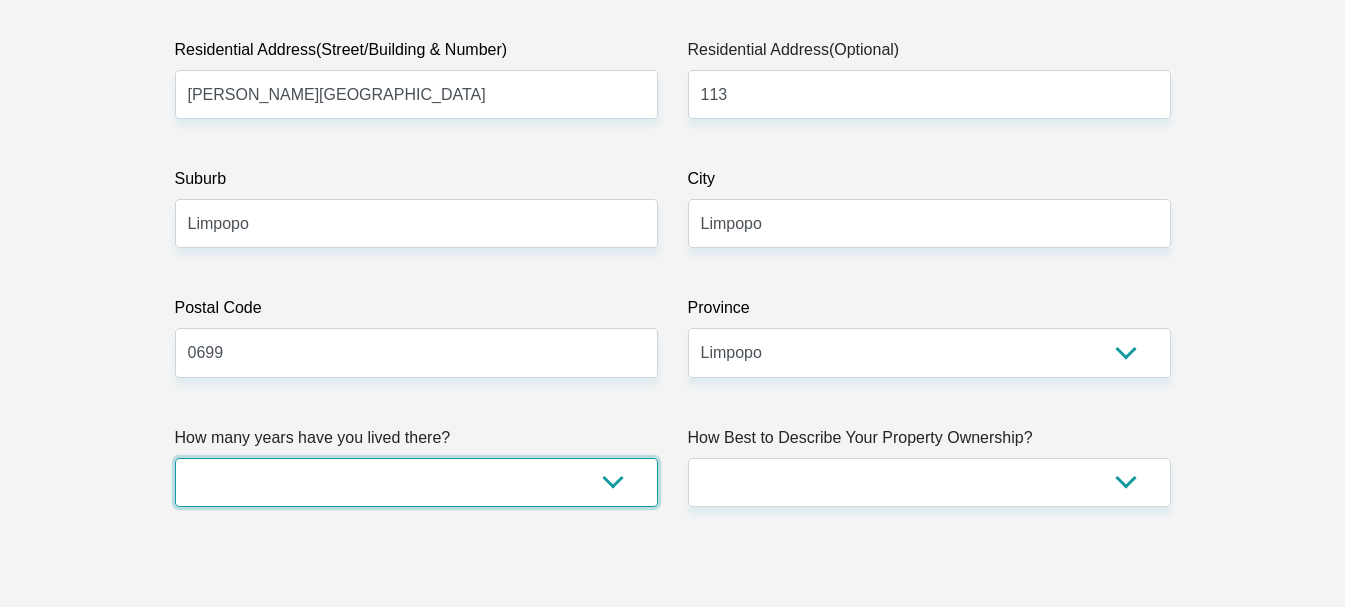 click on "less than 1 year
1-3 years
3-5 years
5+ years" at bounding box center (416, 482) 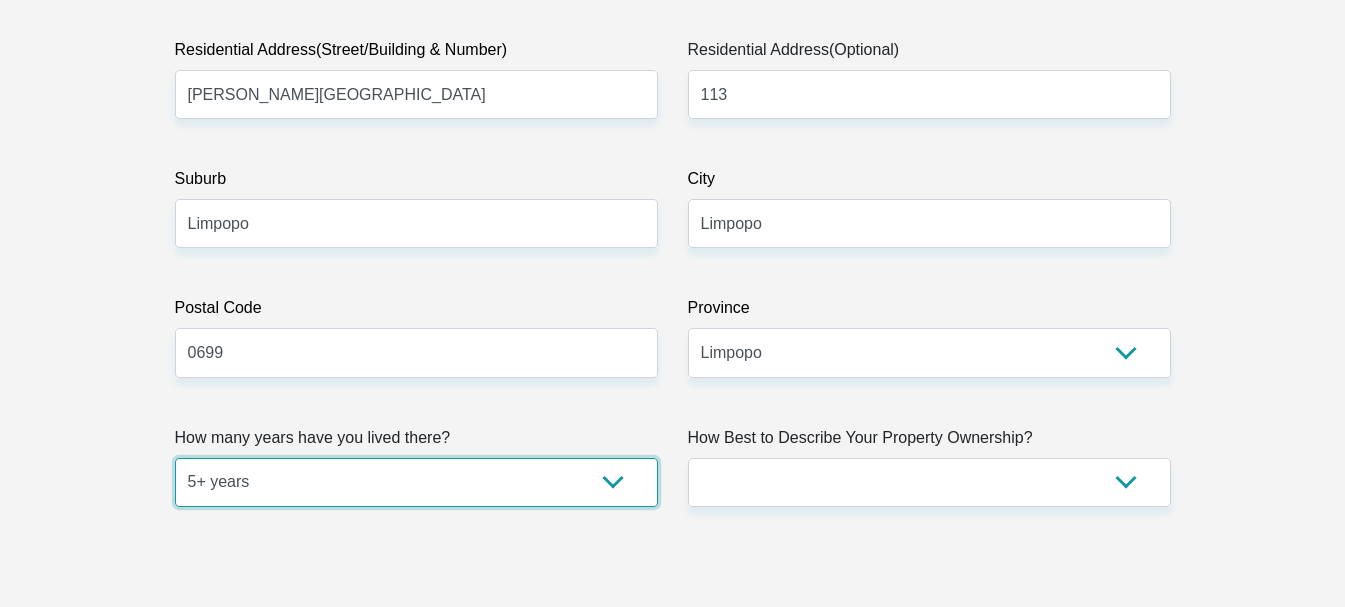 click on "less than 1 year
1-3 years
3-5 years
5+ years" at bounding box center [416, 482] 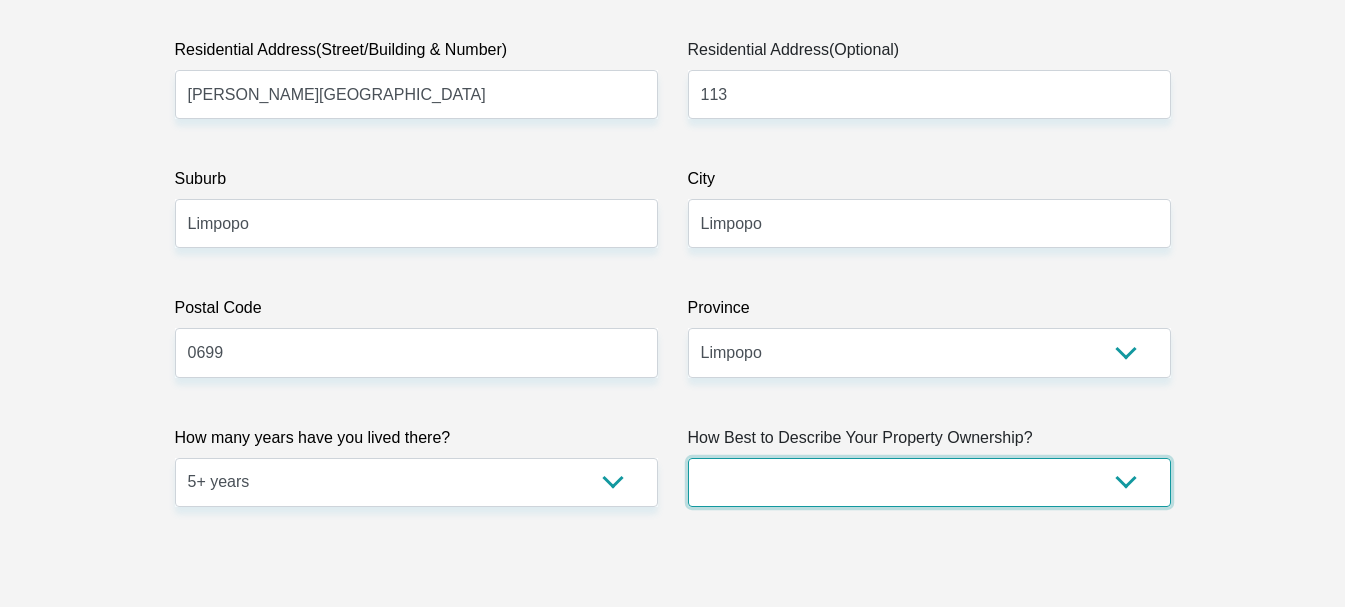 click on "Owned
Rented
Family Owned
Company Dwelling" at bounding box center [929, 482] 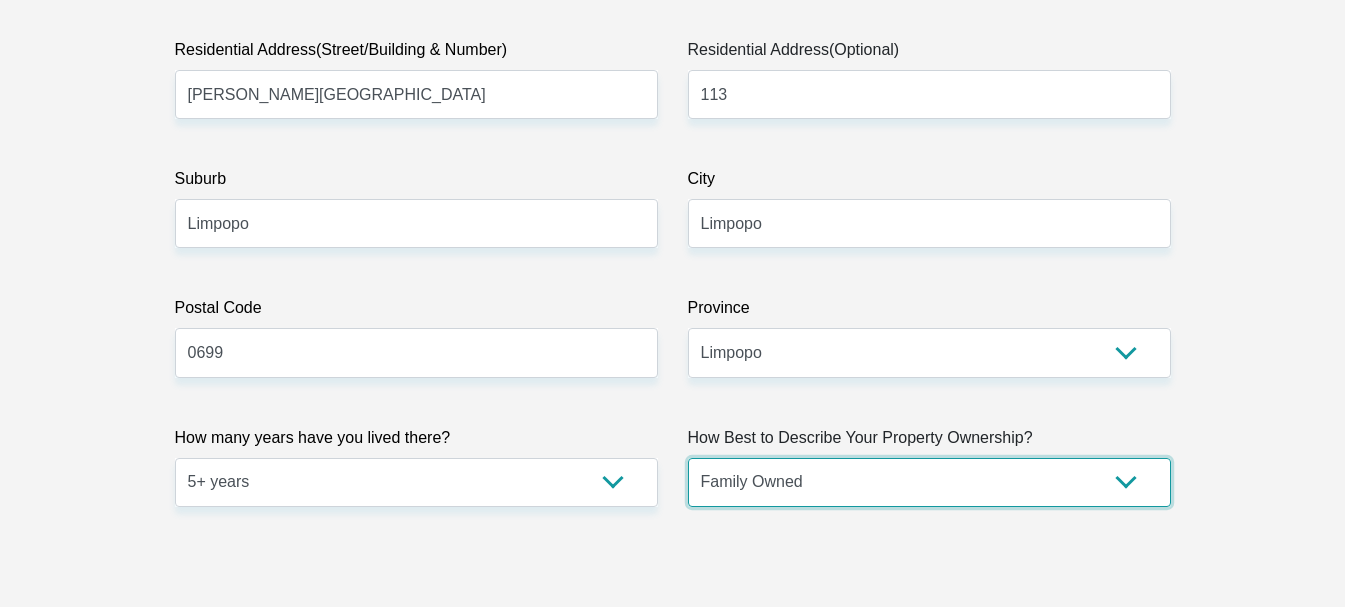 click on "Owned
Rented
Family Owned
Company Dwelling" at bounding box center (929, 482) 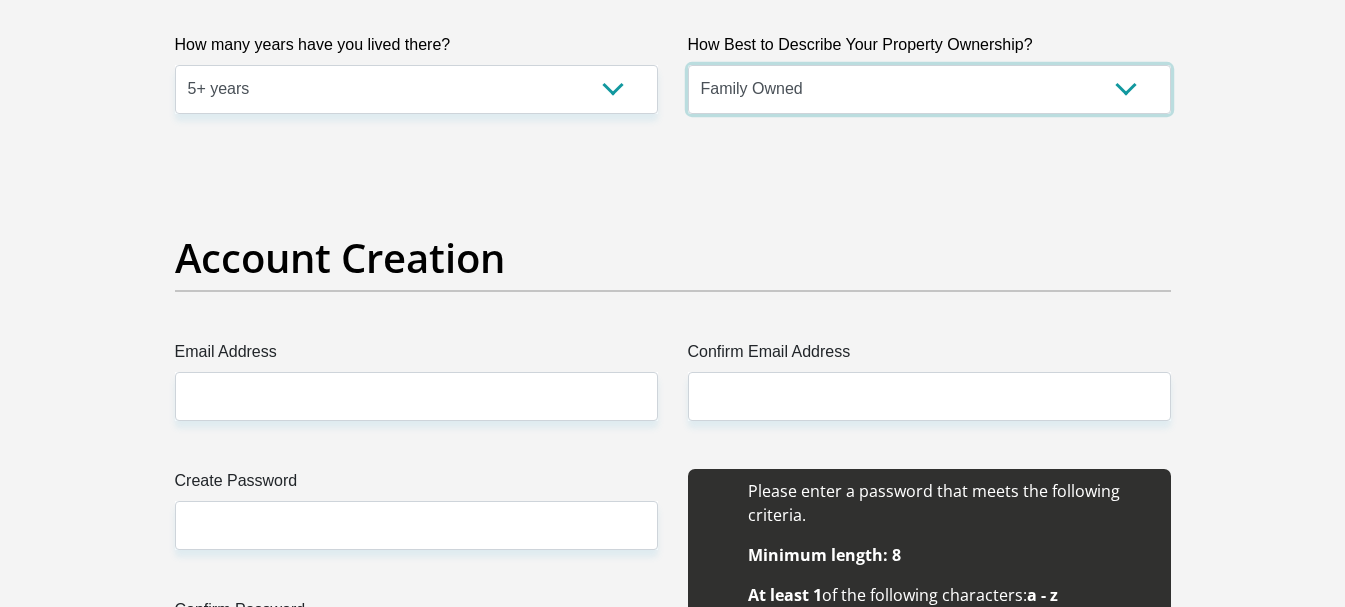 scroll, scrollTop: 1600, scrollLeft: 0, axis: vertical 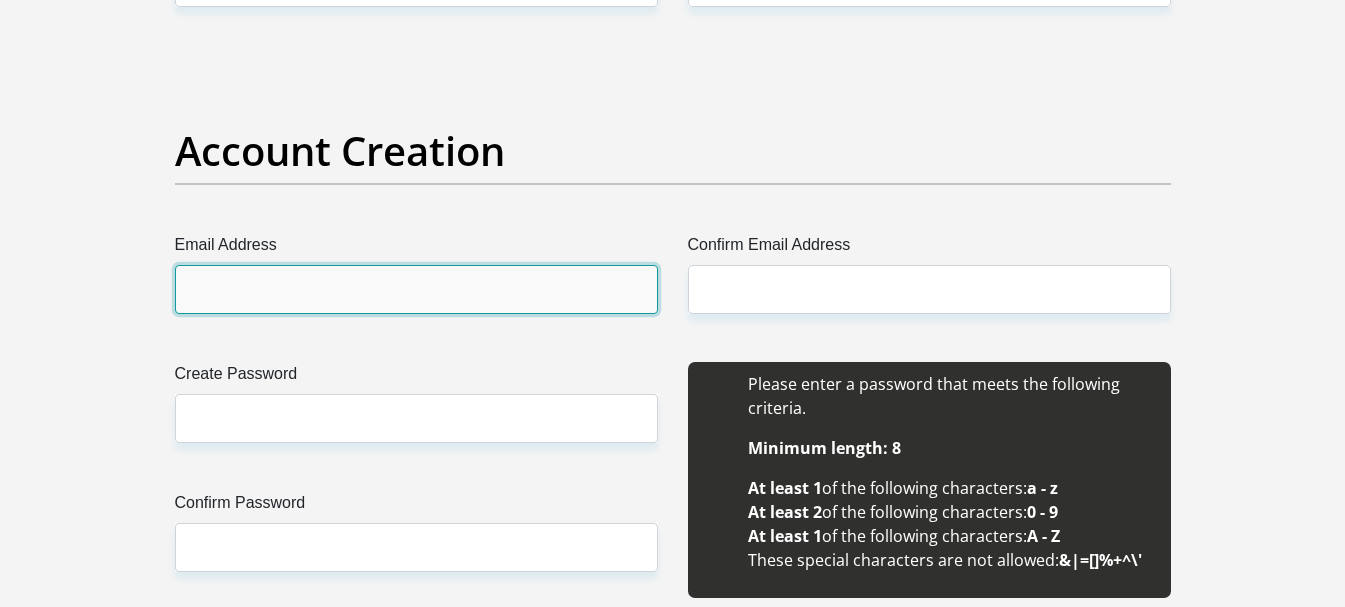 click on "Email Address" at bounding box center [416, 289] 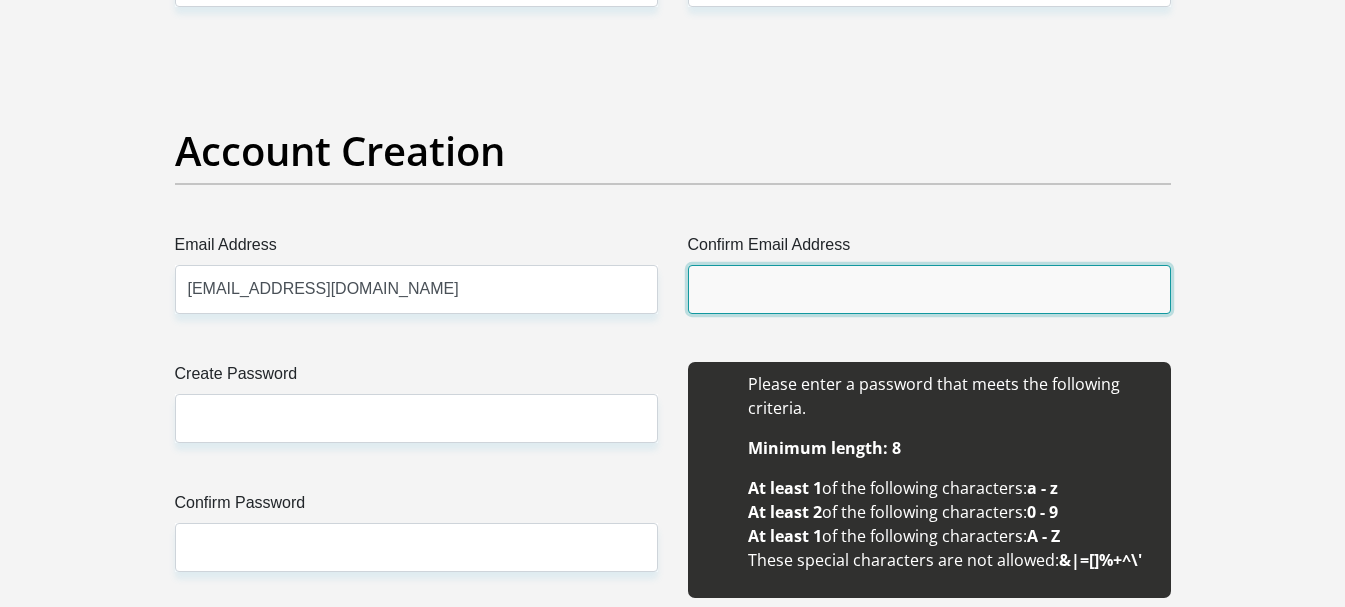 type on "[EMAIL_ADDRESS][DOMAIN_NAME]" 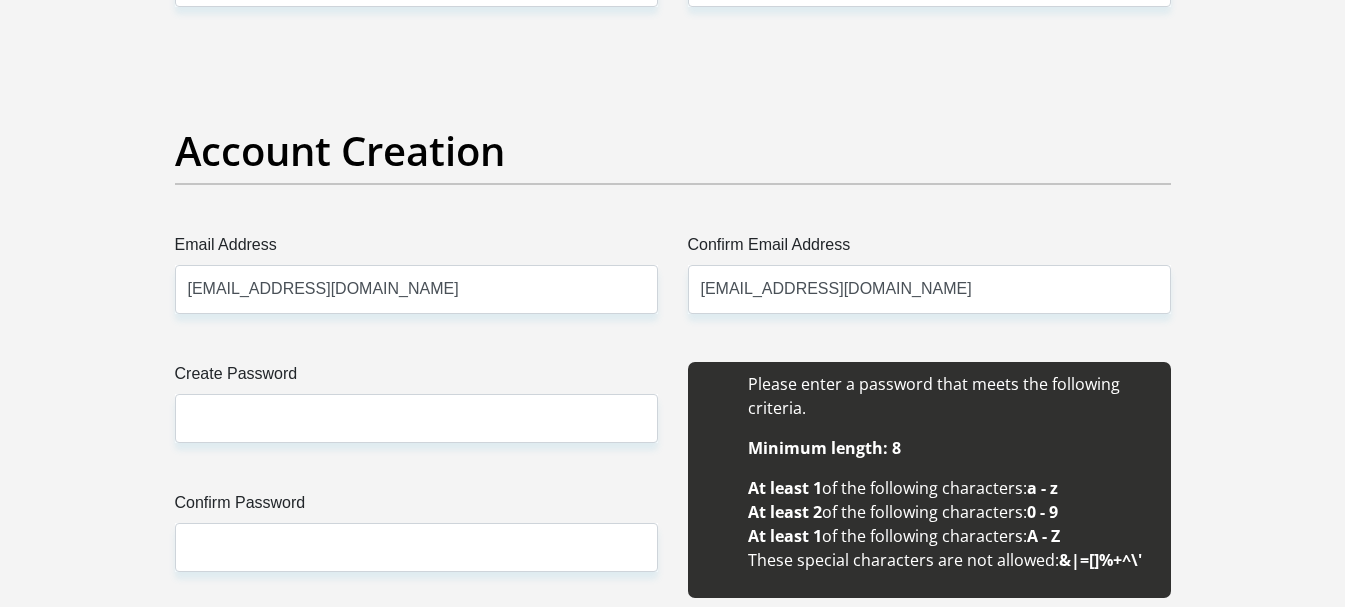 type 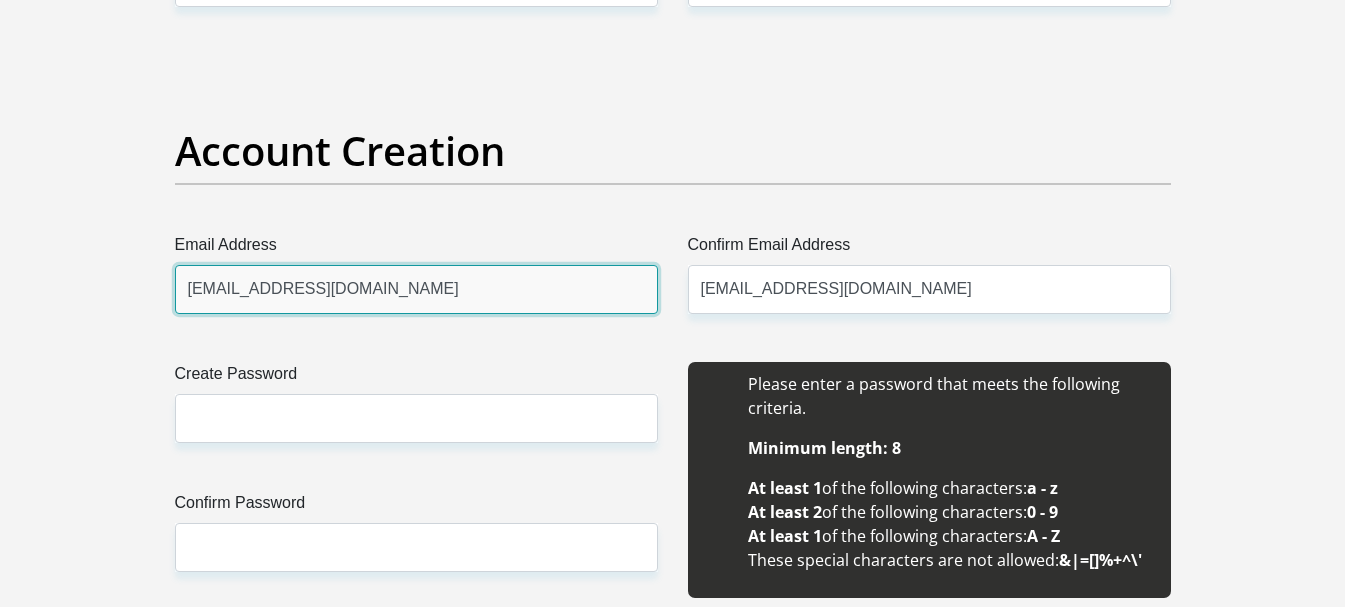 type 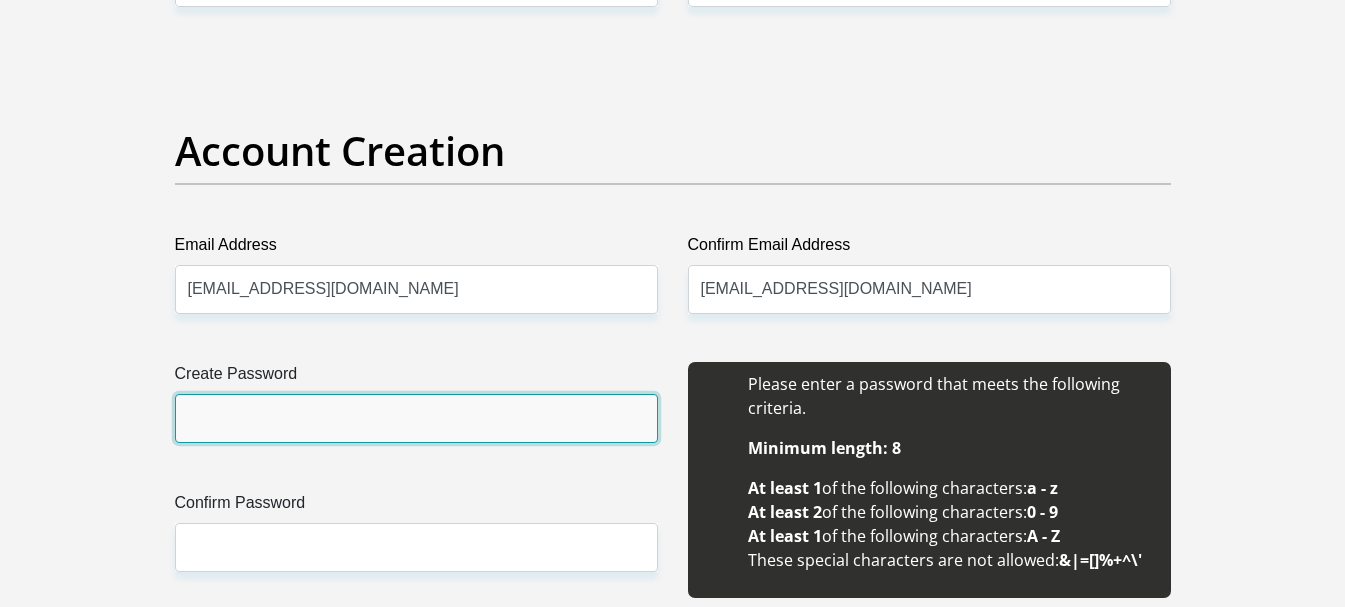 click on "Create Password" at bounding box center [416, 418] 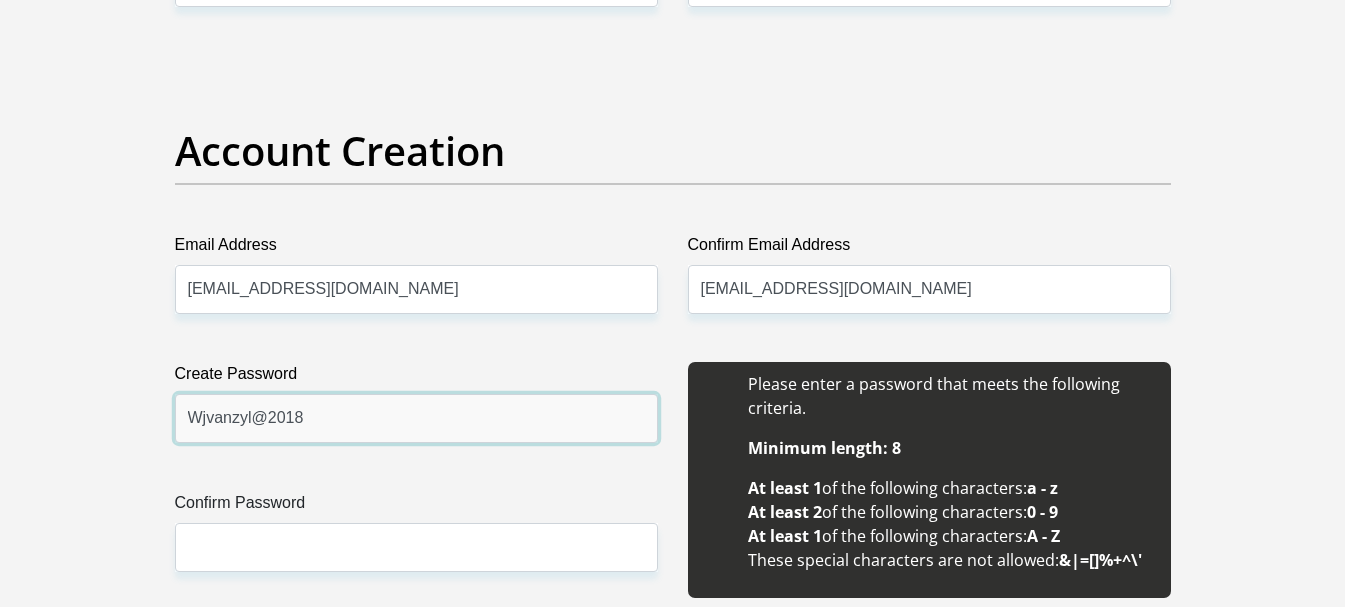 type on "Wjvanzyl@2018" 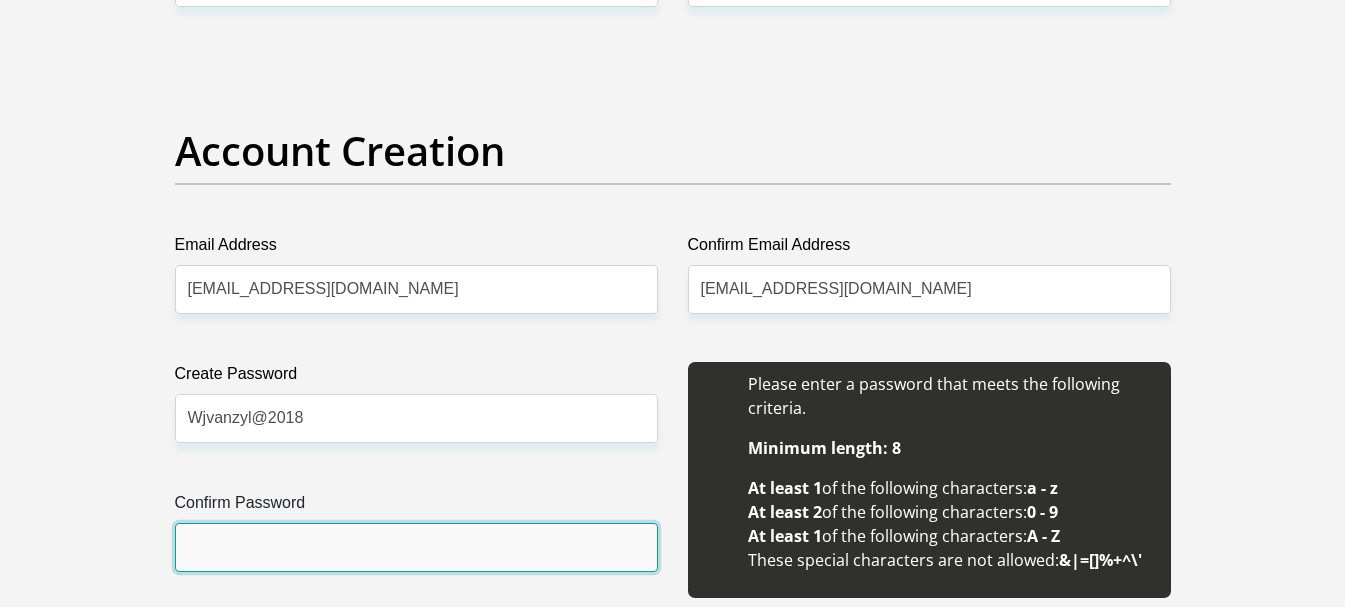 click on "Confirm Password" at bounding box center [416, 547] 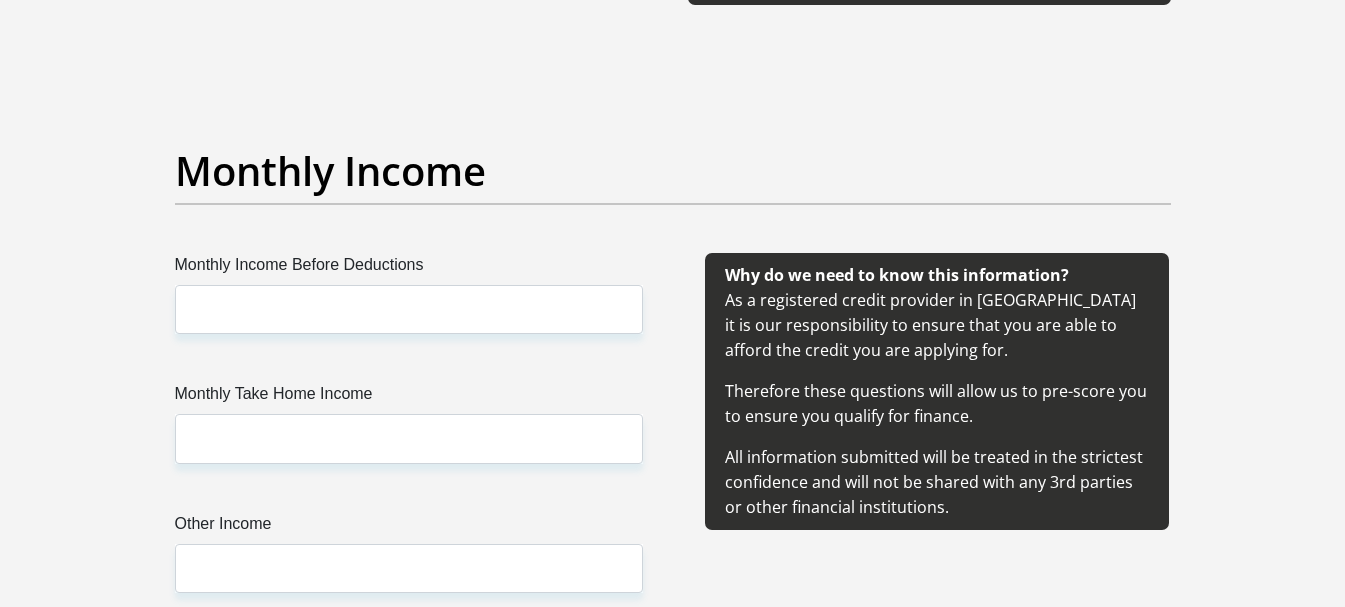 scroll, scrollTop: 2200, scrollLeft: 0, axis: vertical 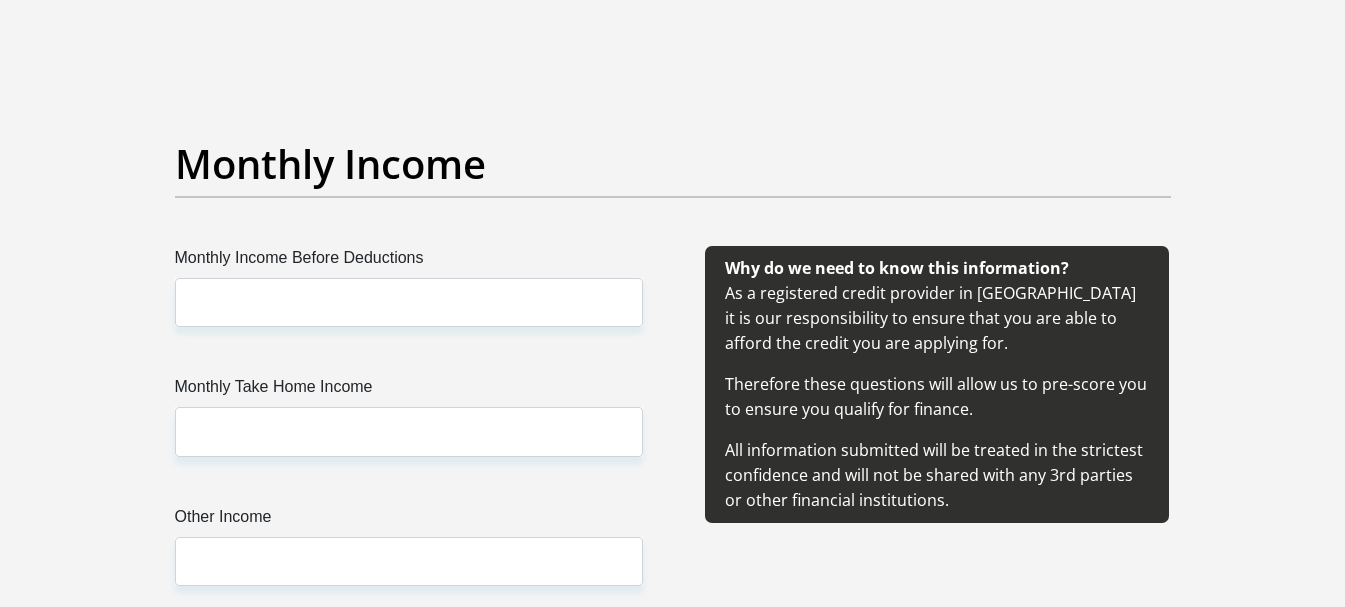 type on "Wjvanzyl@2018" 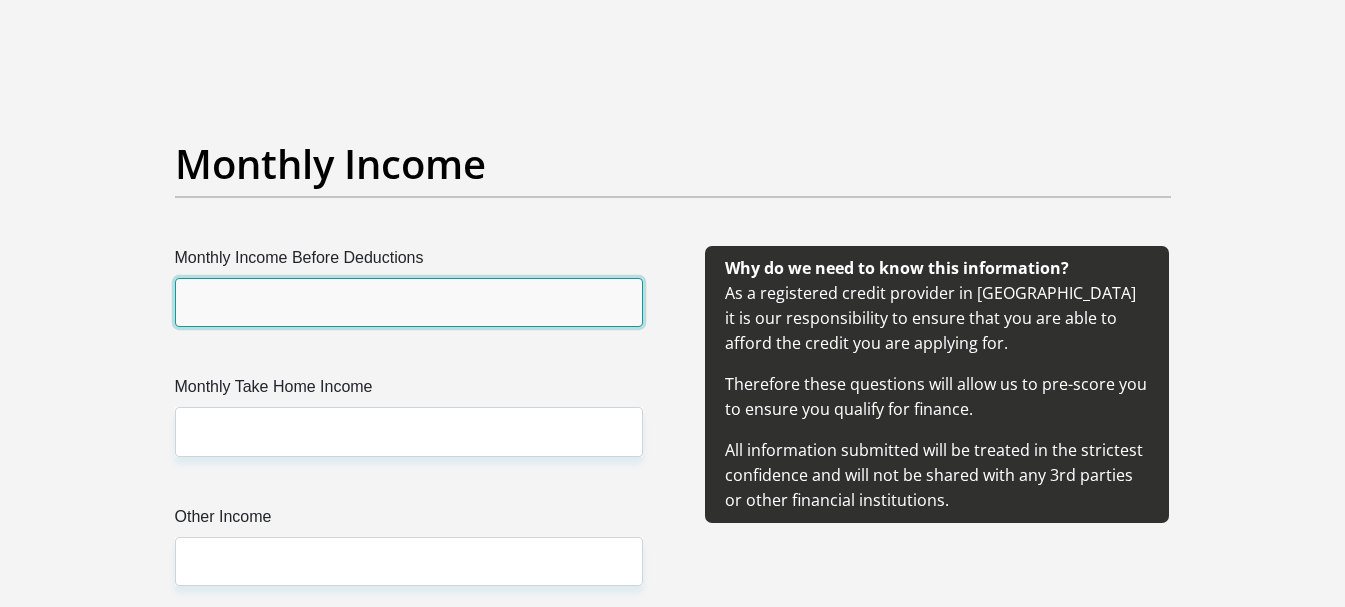 click on "Monthly Income Before Deductions" at bounding box center (409, 302) 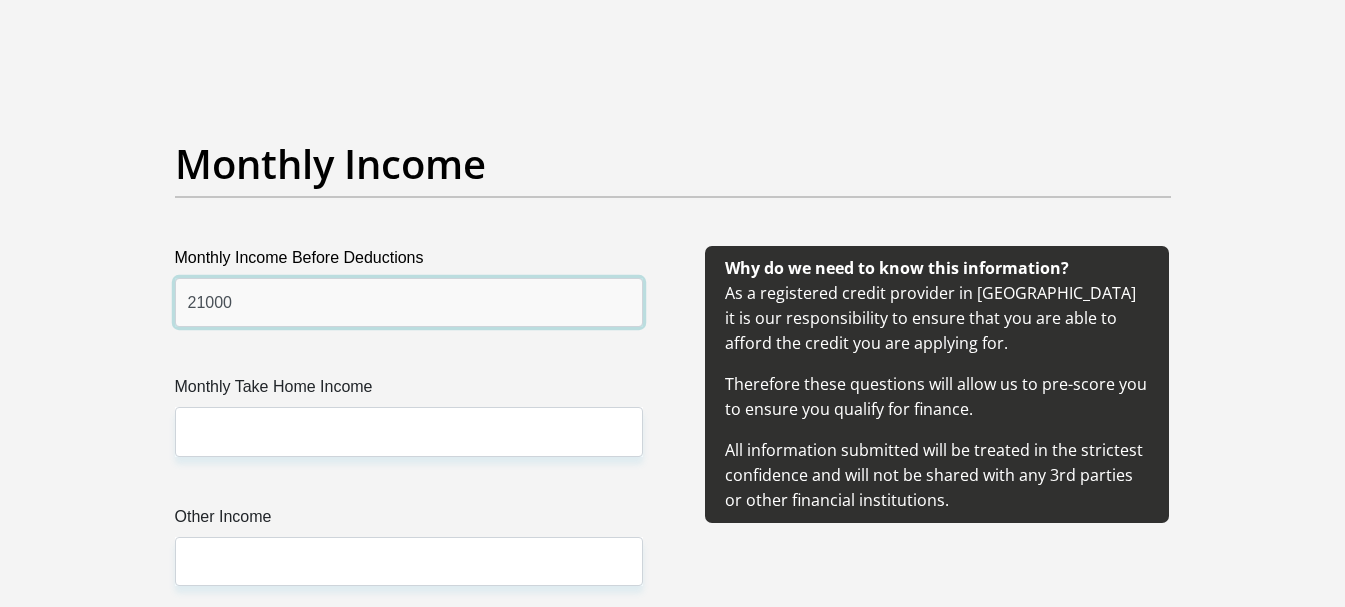 type on "21000" 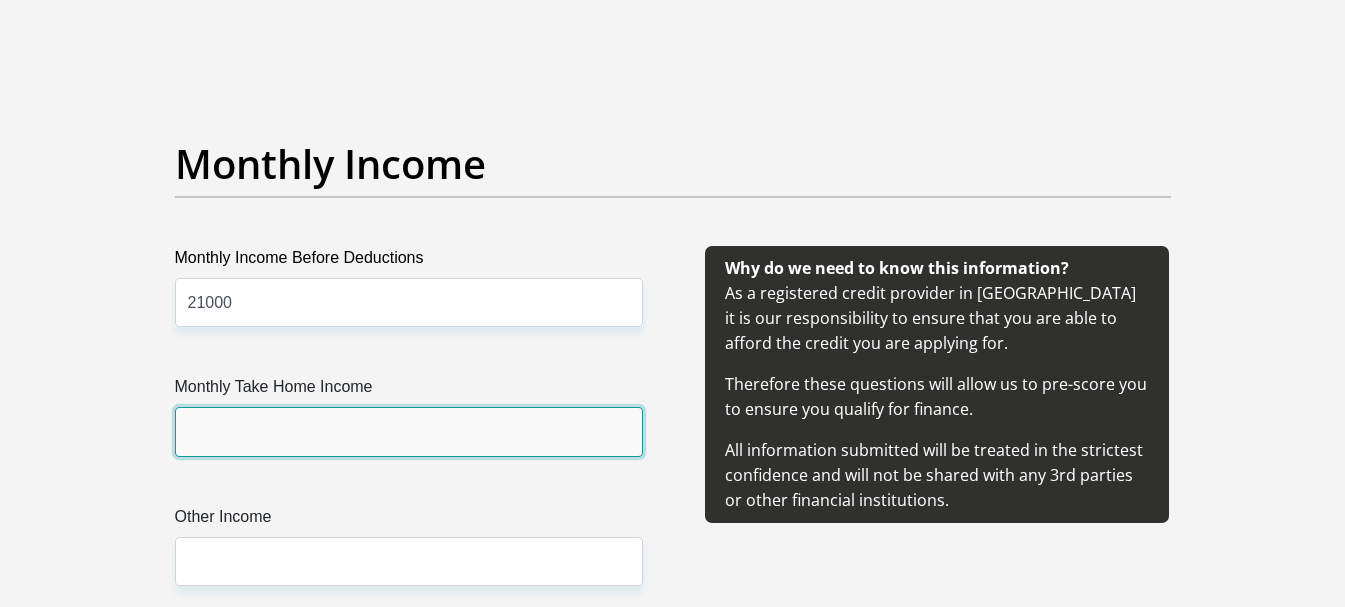 click on "Monthly Take Home Income" at bounding box center (409, 431) 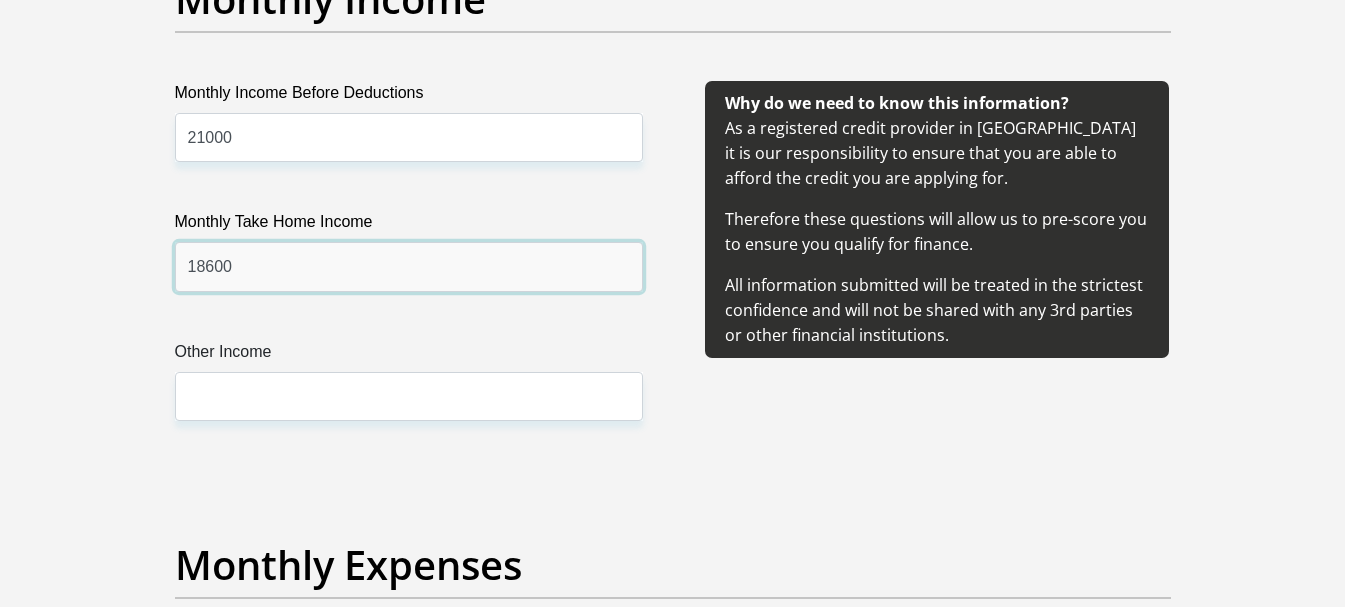 scroll, scrollTop: 2400, scrollLeft: 0, axis: vertical 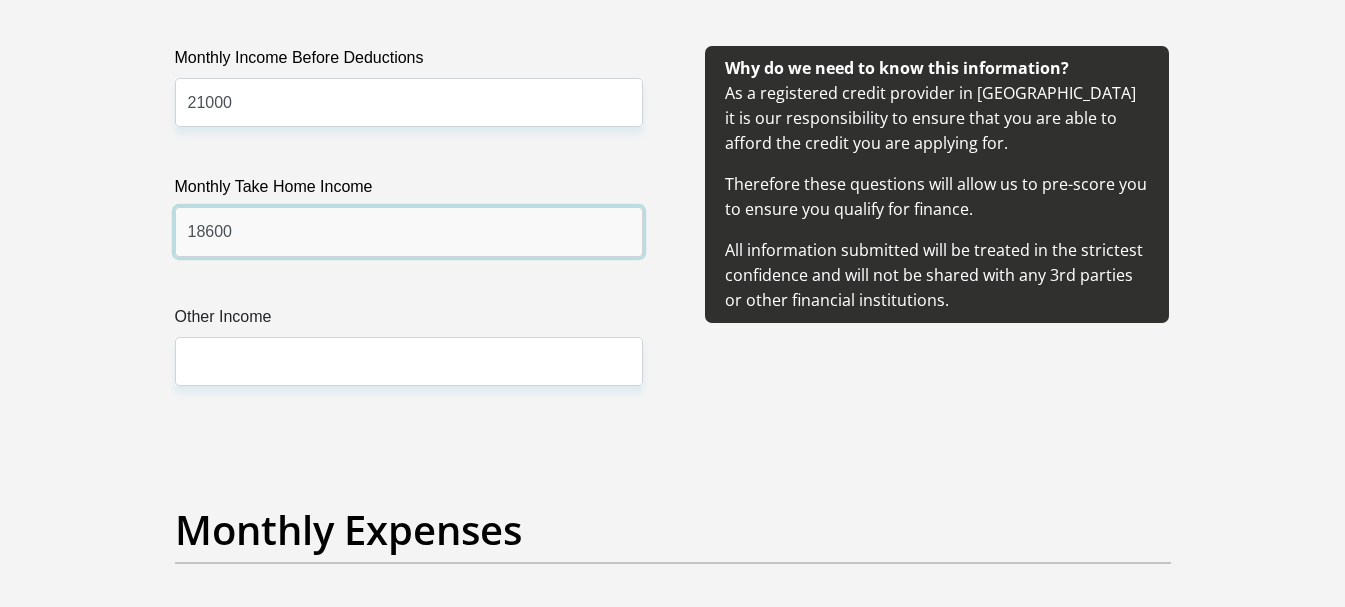 type on "18600" 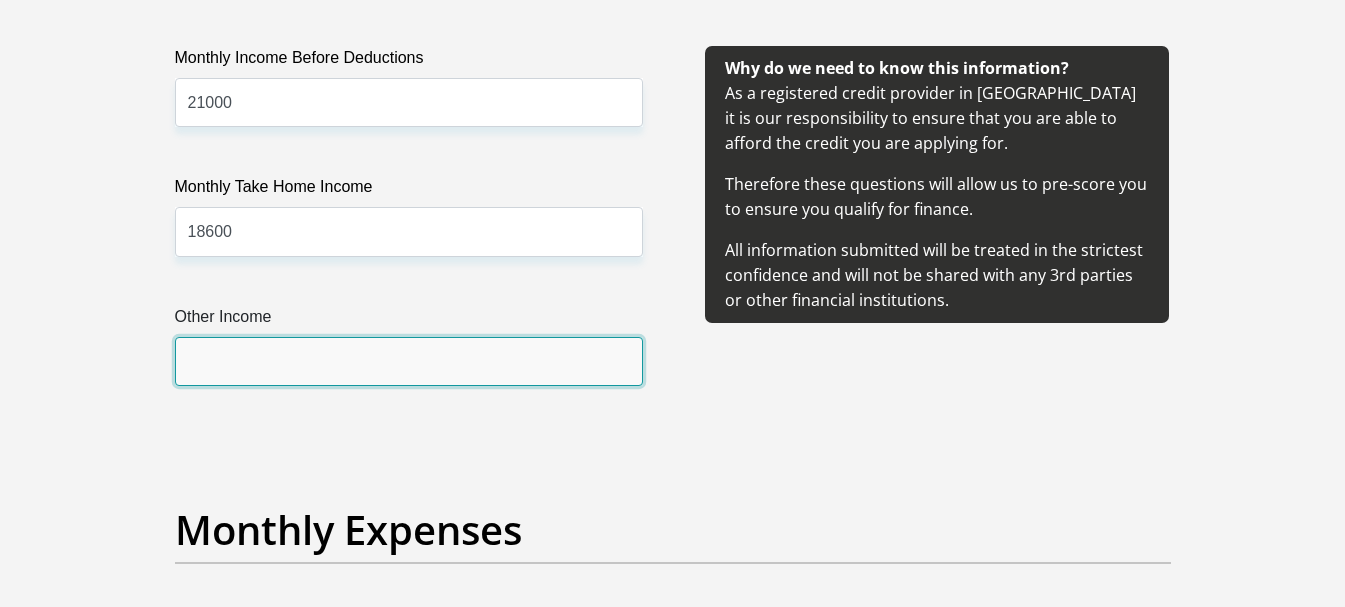 click on "Other Income" at bounding box center (409, 361) 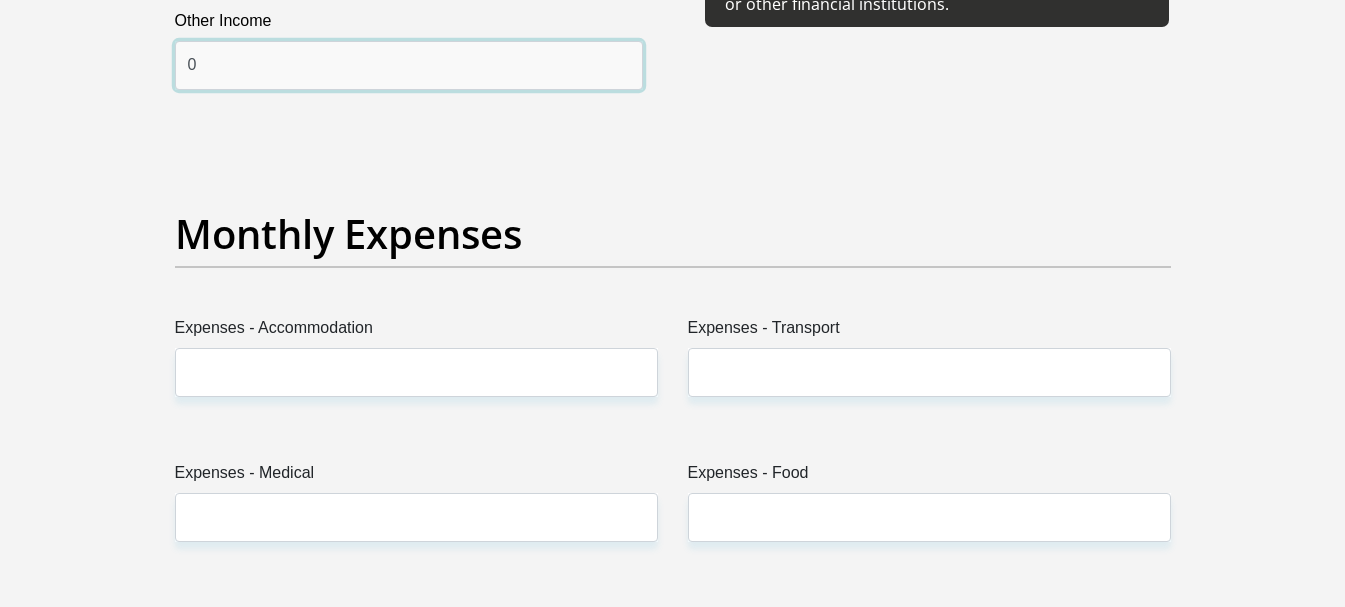 scroll, scrollTop: 2900, scrollLeft: 0, axis: vertical 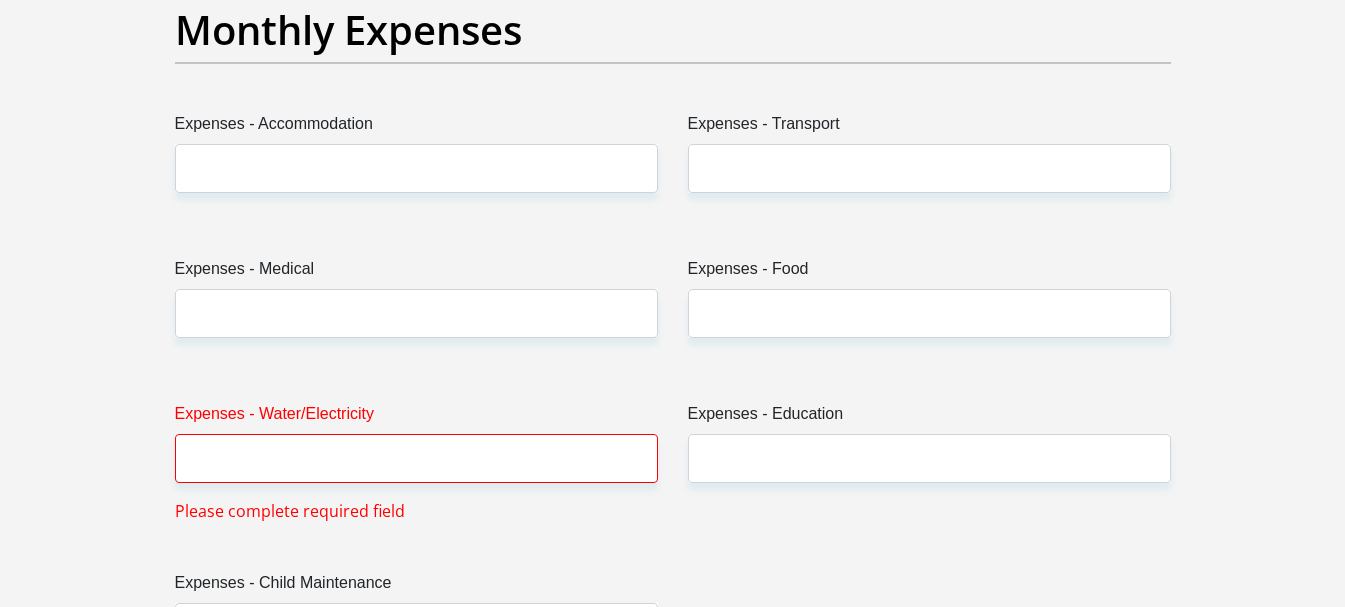 type on "0" 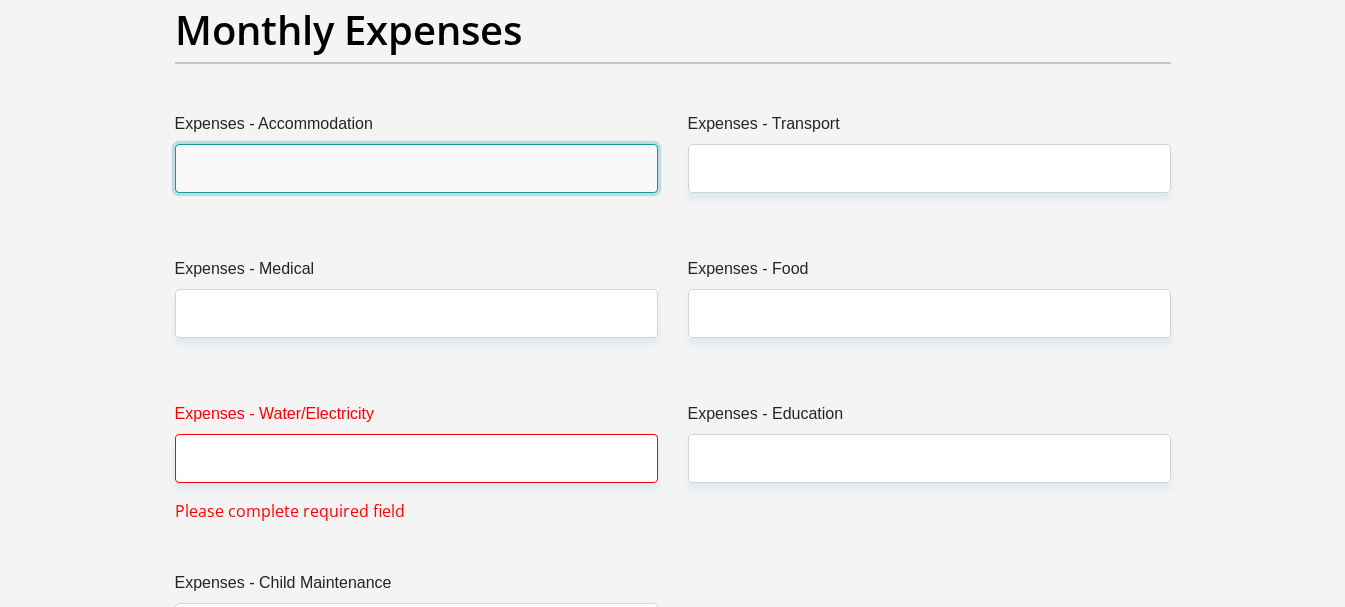 click on "Expenses - Accommodation" at bounding box center (416, 168) 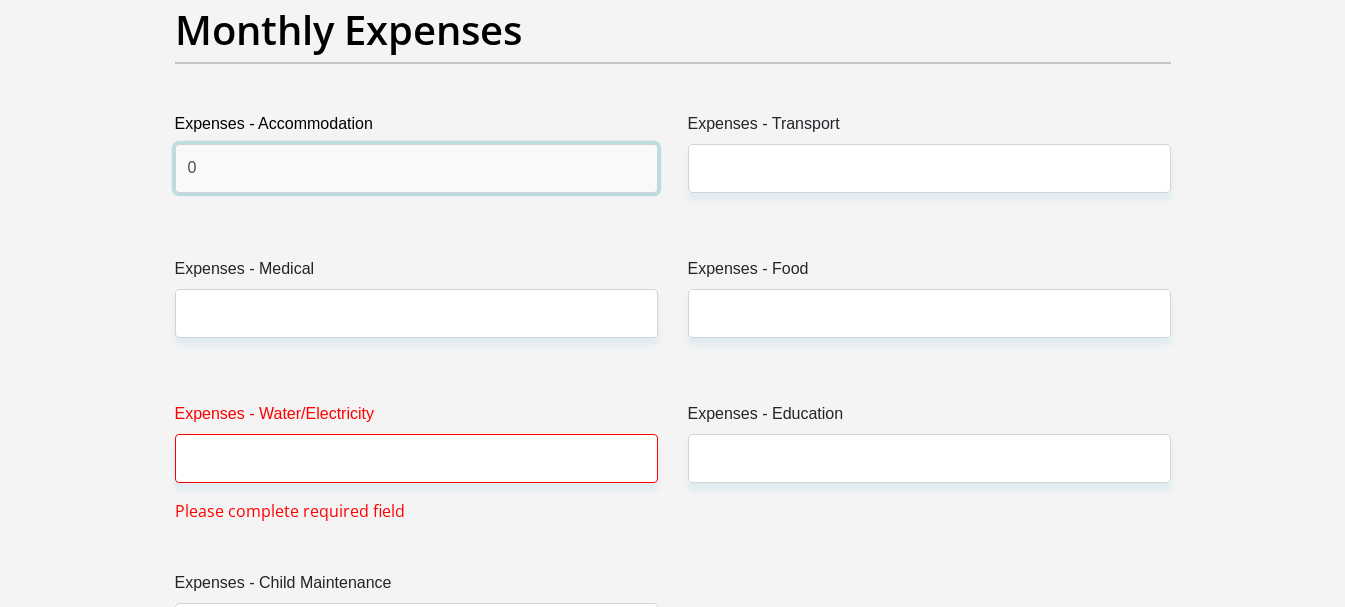 type on "0" 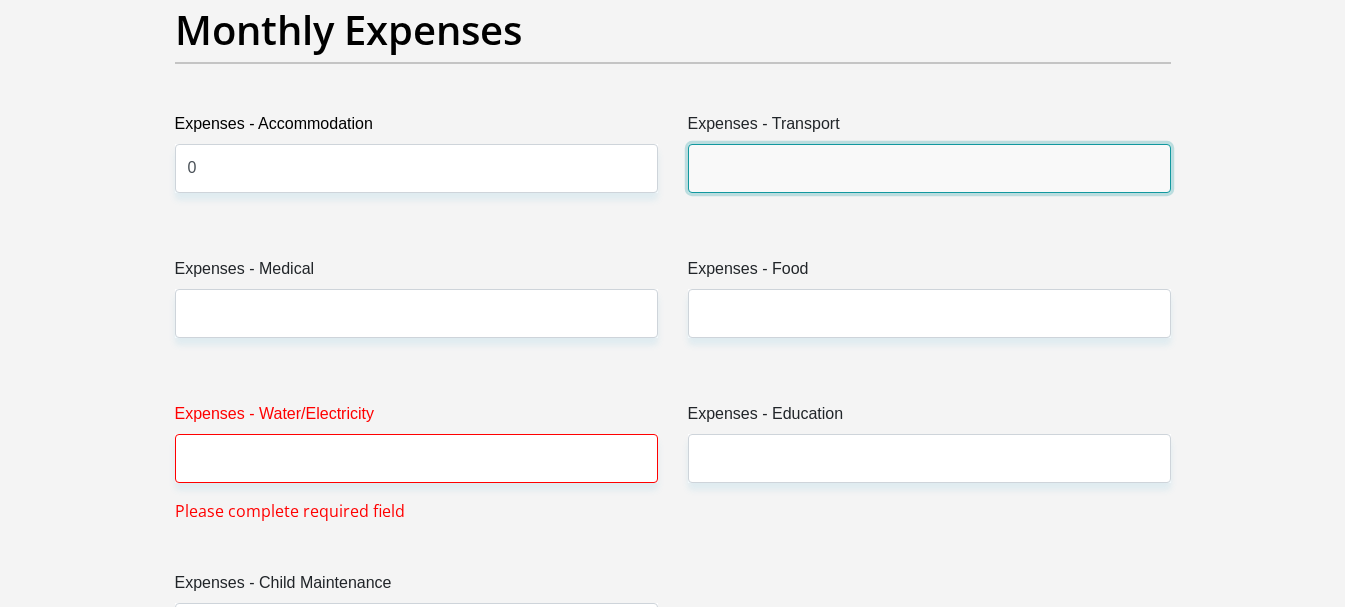 click on "Expenses - Transport" at bounding box center [929, 168] 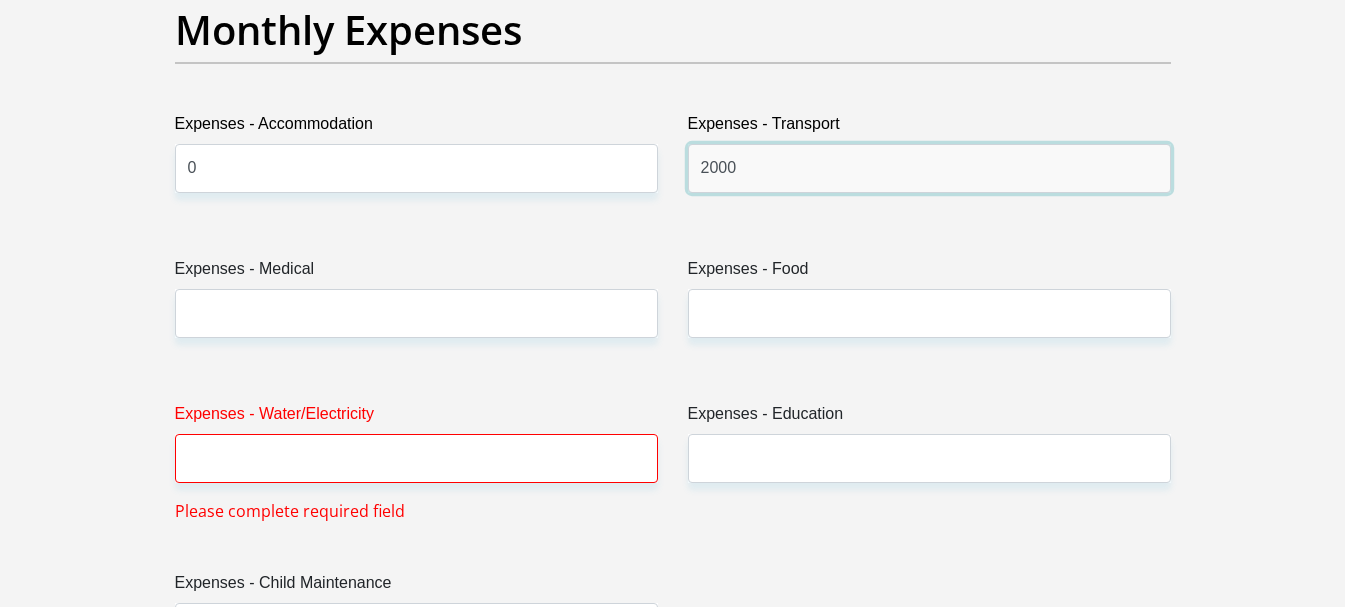 type on "2000" 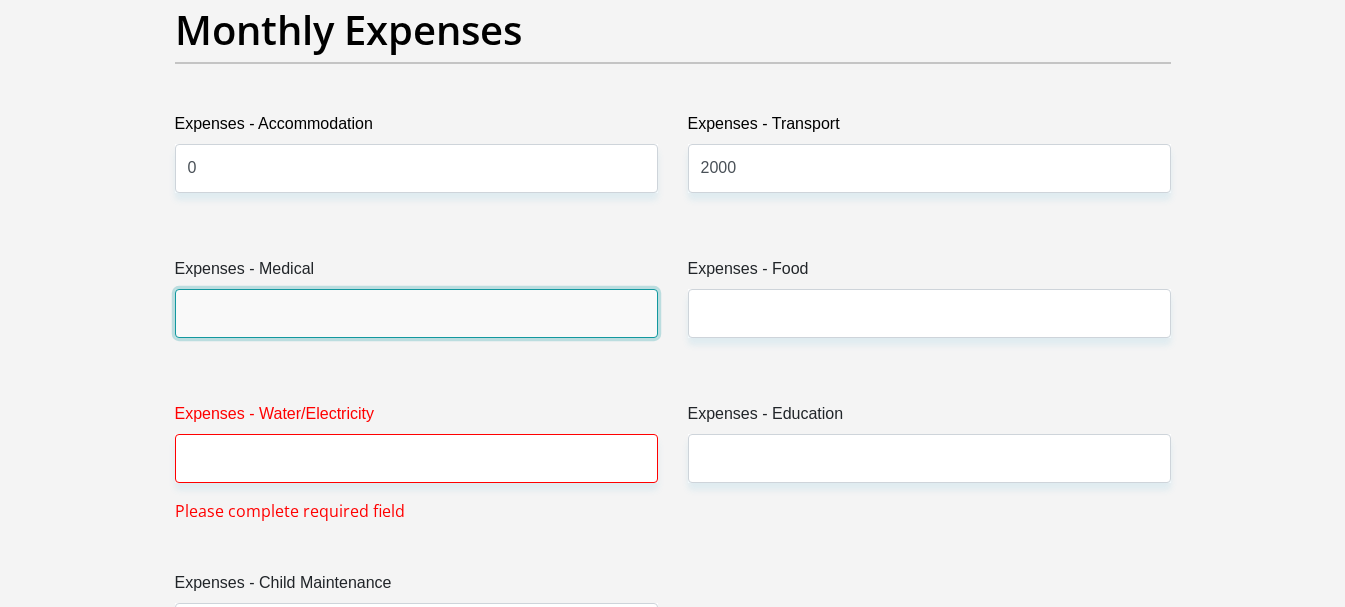 click on "Expenses - Medical" at bounding box center (416, 313) 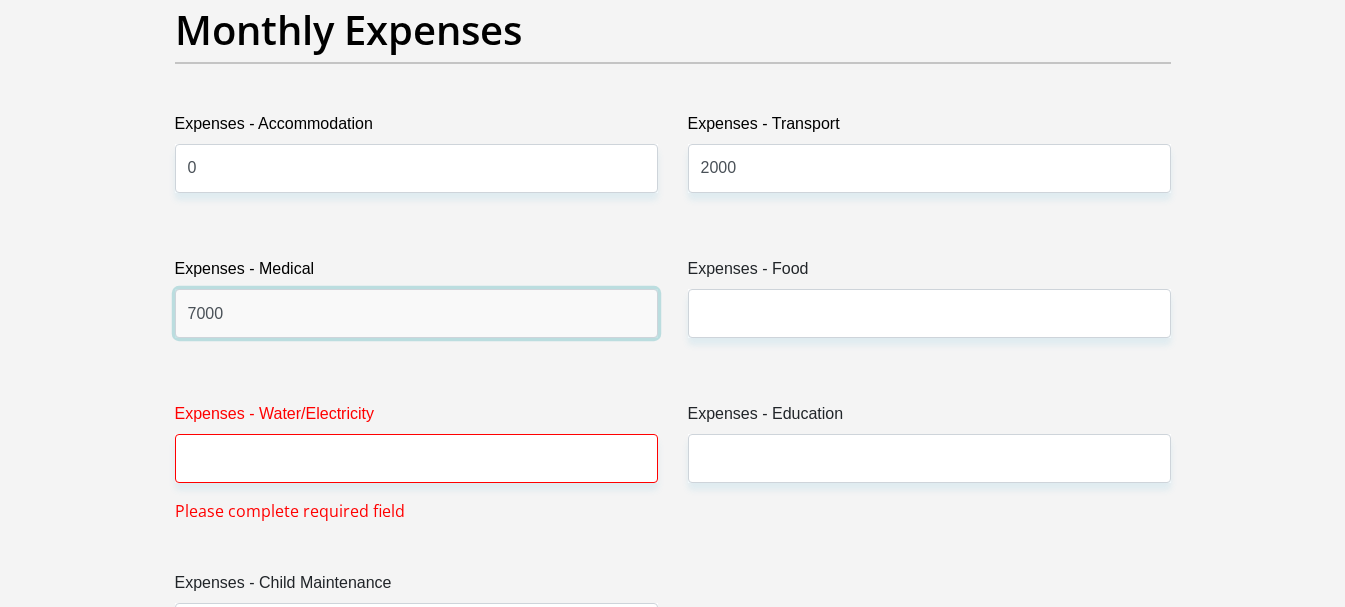 type on "7000" 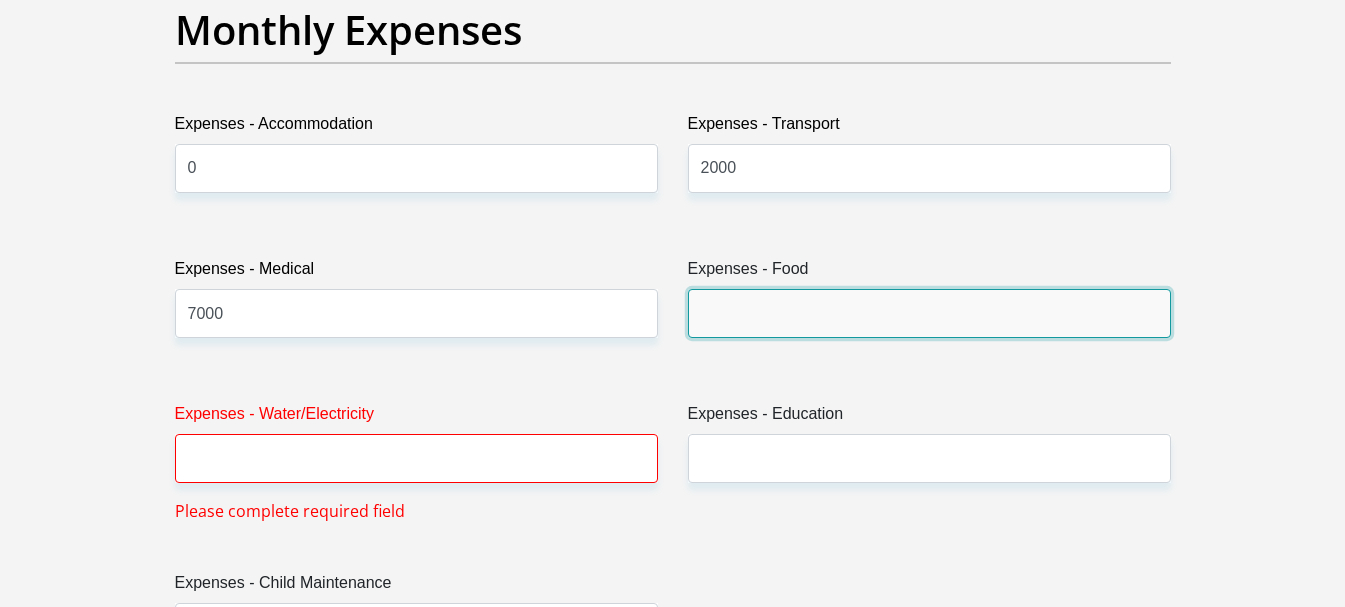 click on "Expenses - Food" at bounding box center (929, 313) 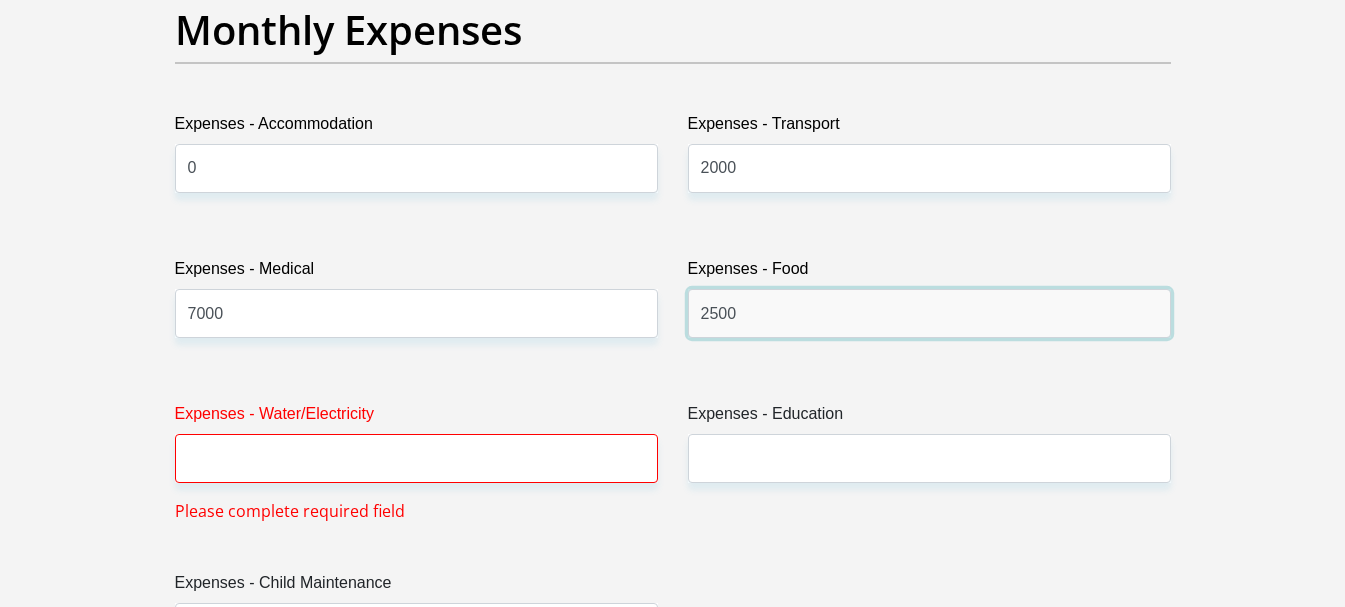 type on "2500" 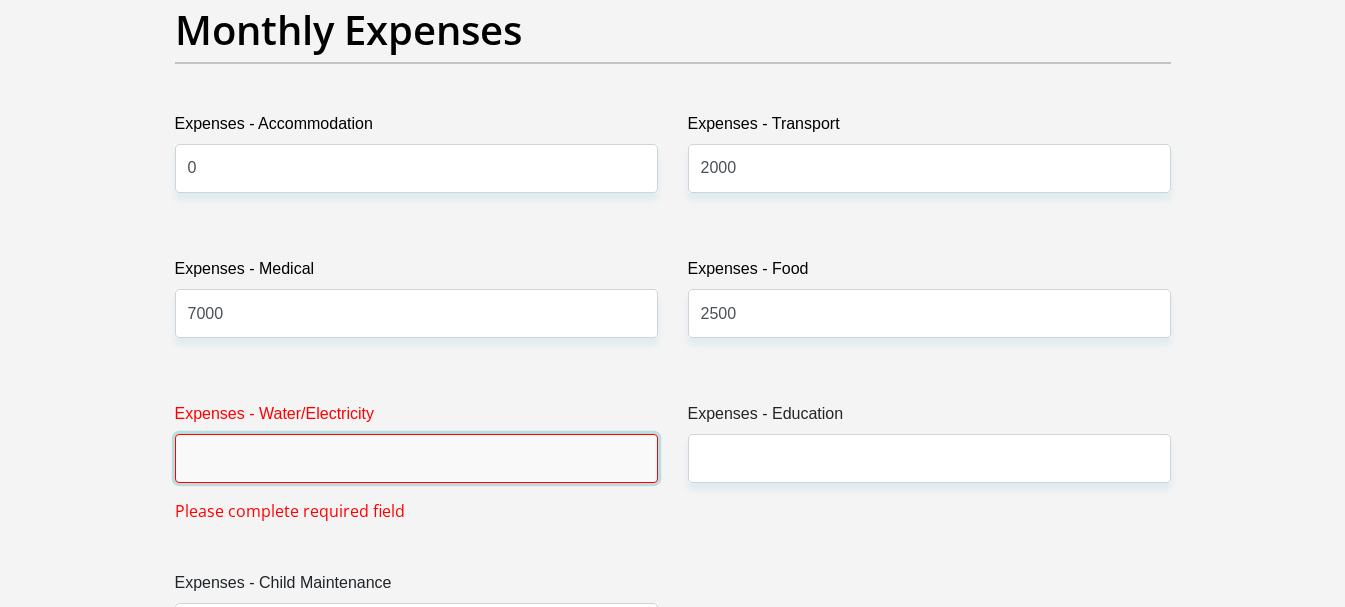 click on "Expenses - Water/Electricity" at bounding box center [416, 458] 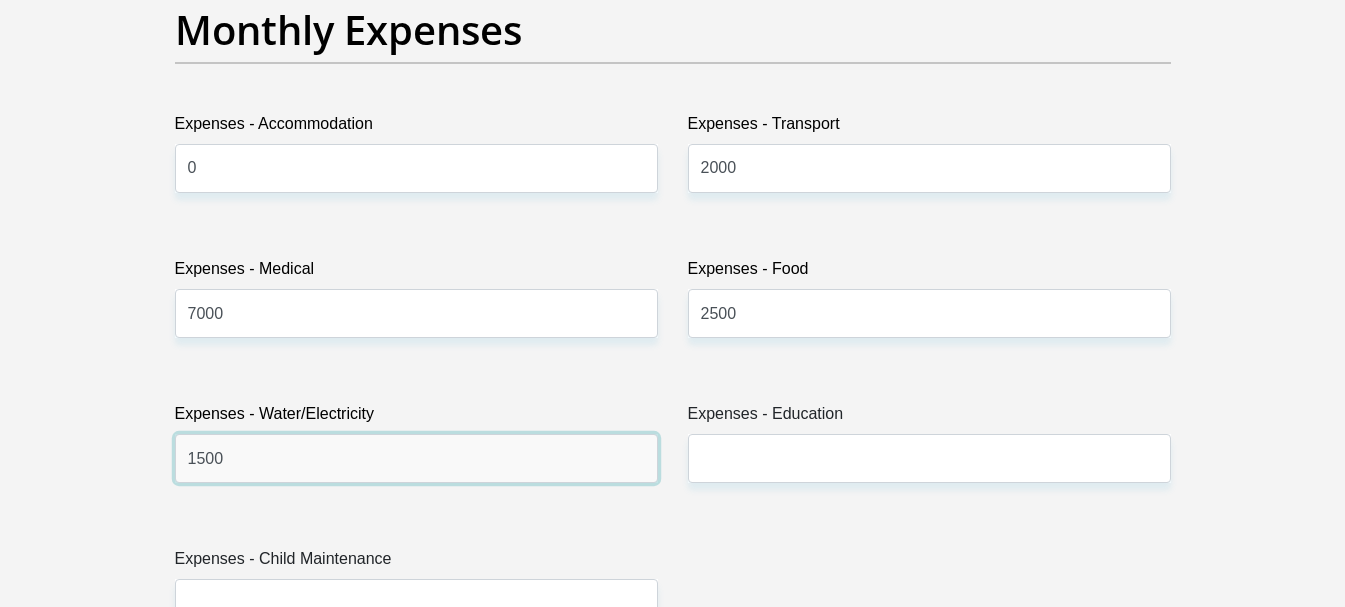 type on "1500" 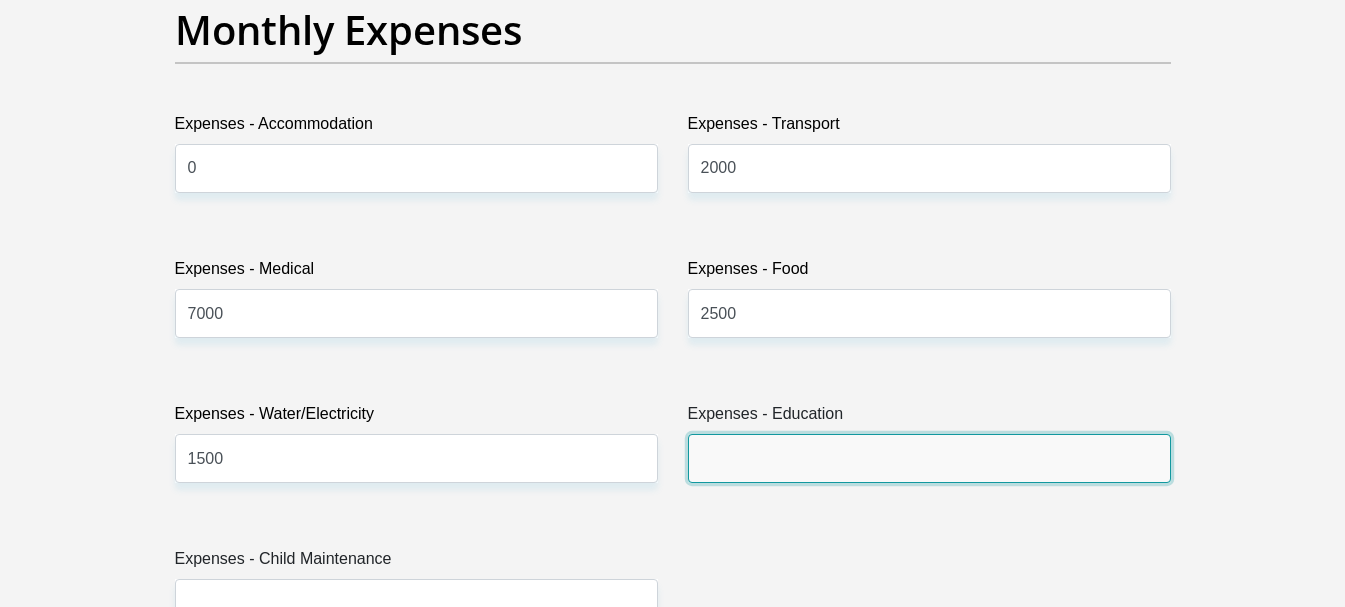 click on "Expenses - Education" at bounding box center (929, 458) 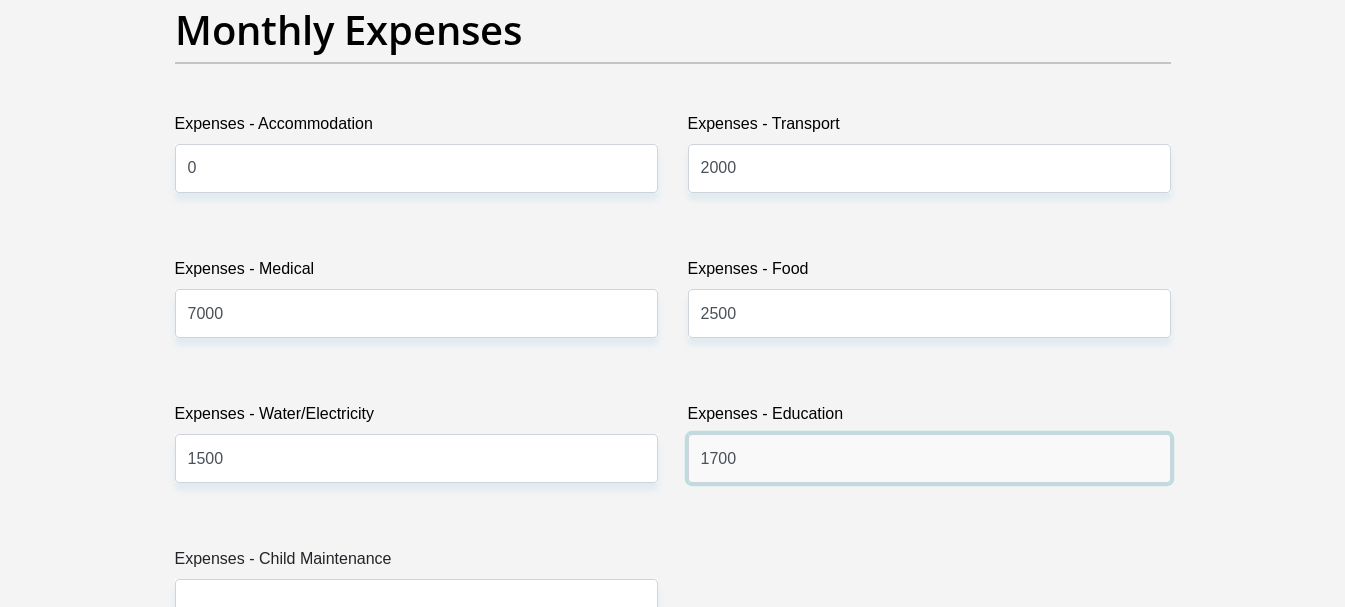 scroll, scrollTop: 3000, scrollLeft: 0, axis: vertical 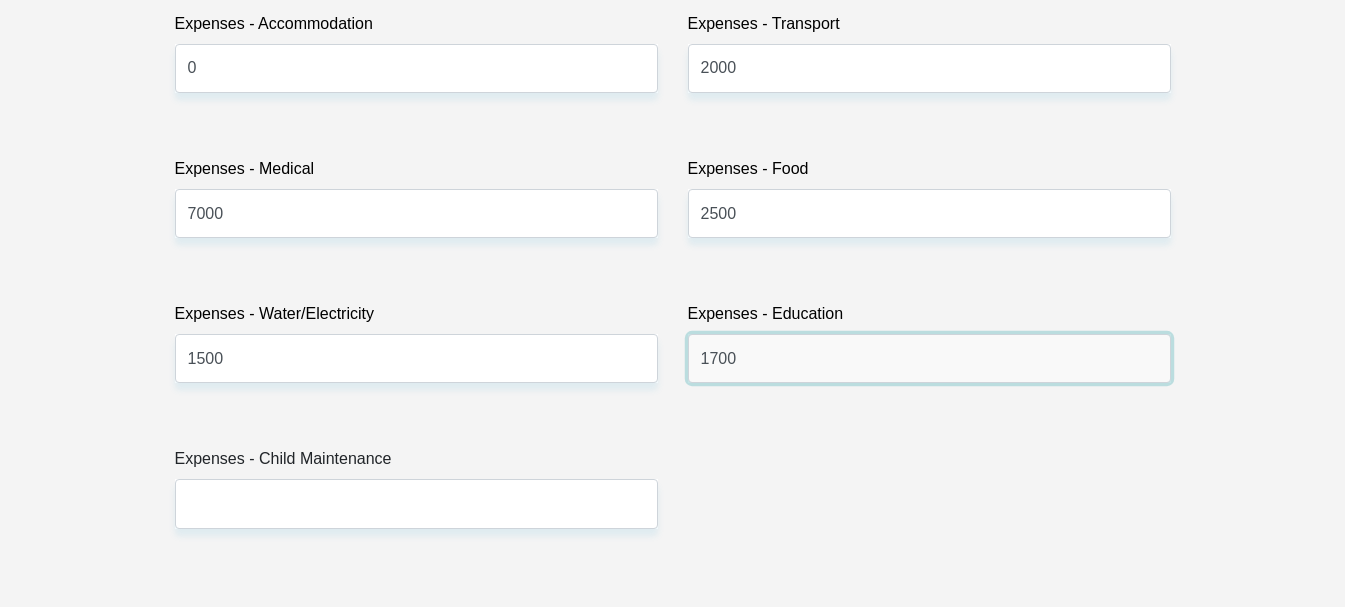 type on "1700" 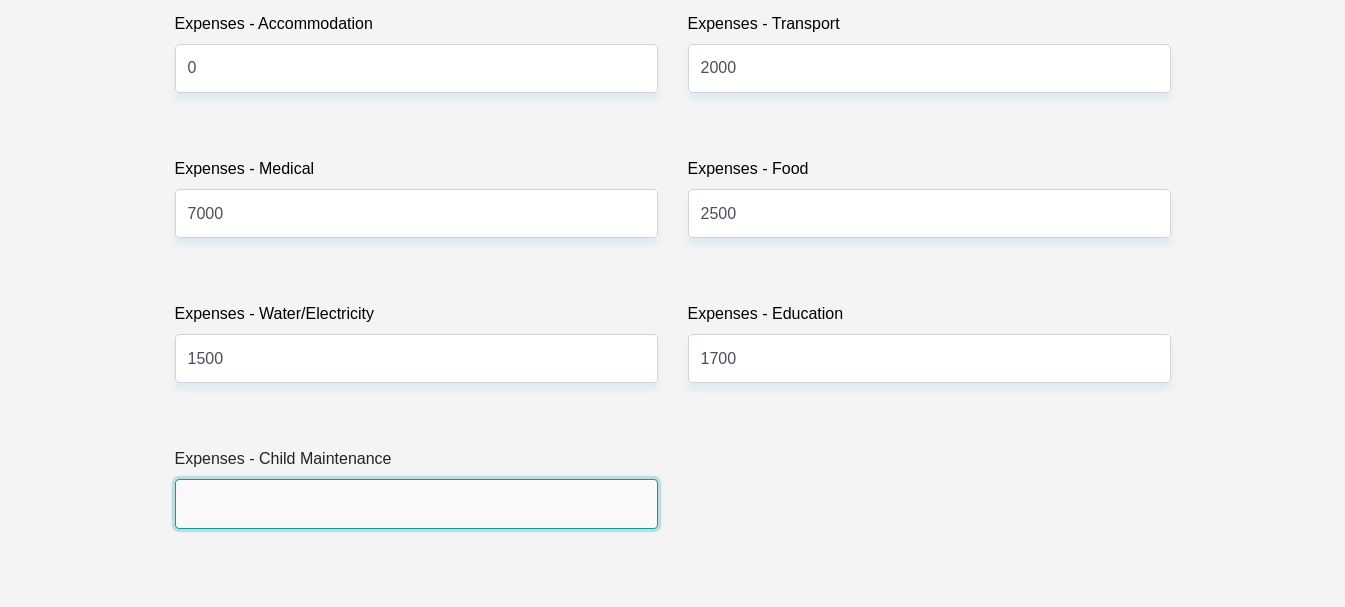 click on "Expenses - Child Maintenance" at bounding box center [416, 503] 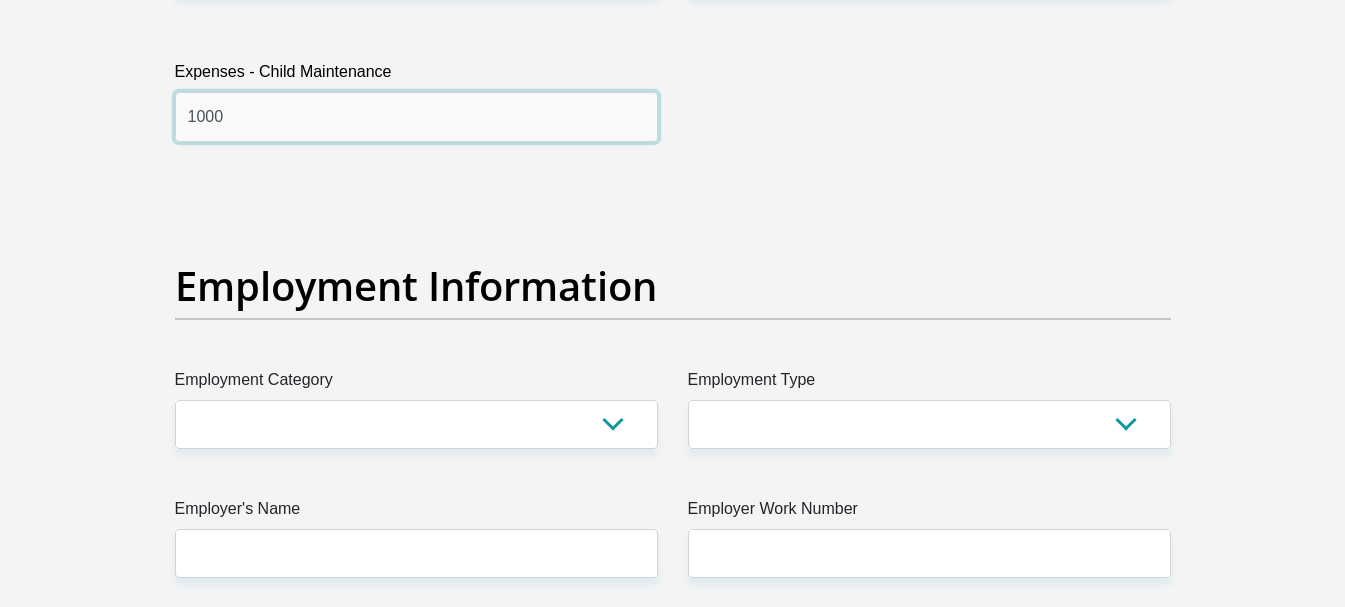 scroll, scrollTop: 3400, scrollLeft: 0, axis: vertical 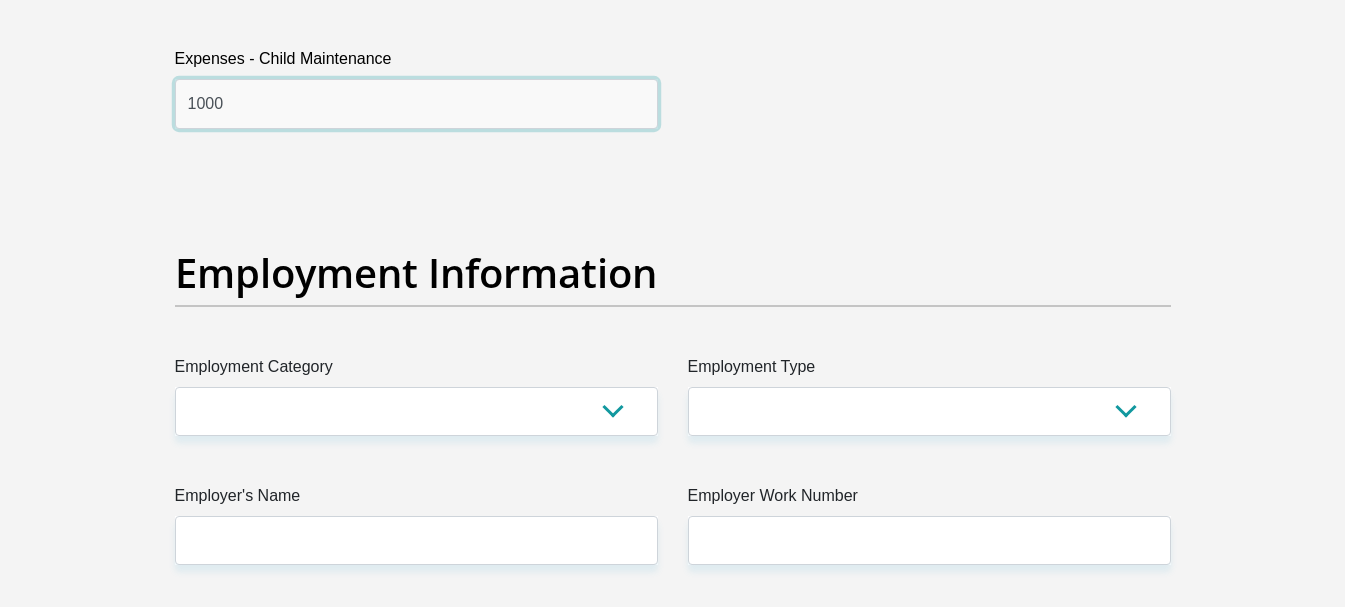 type on "1000" 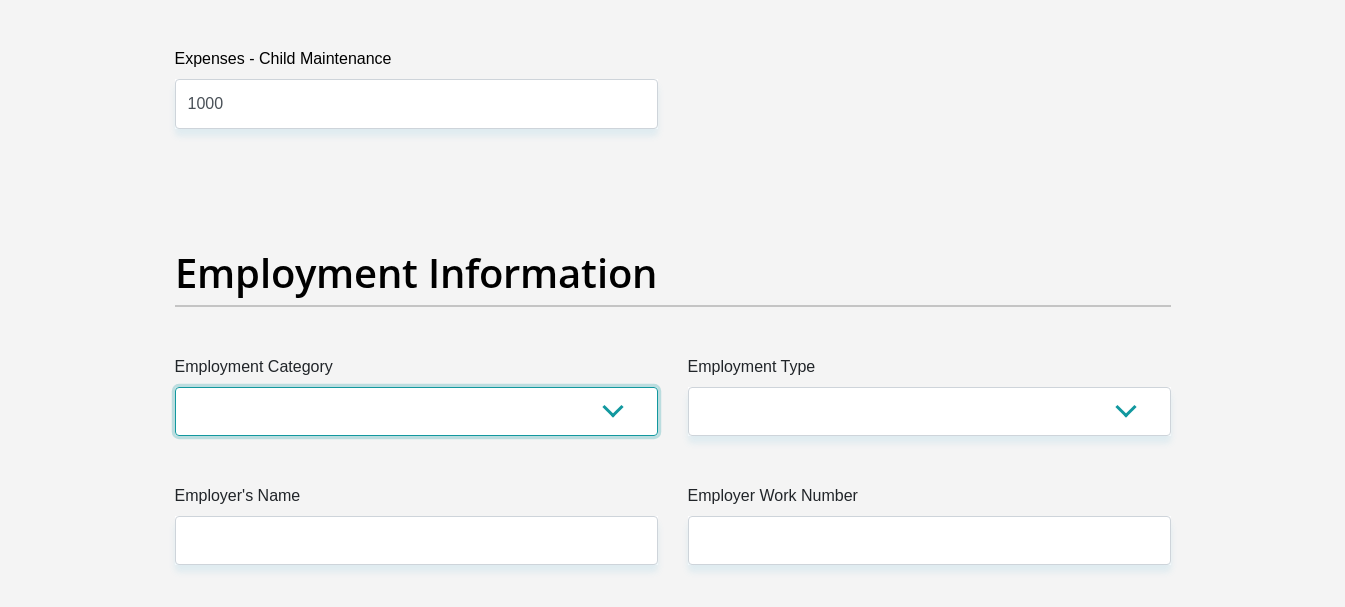click on "AGRICULTURE
ALCOHOL & TOBACCO
CONSTRUCTION MATERIALS
METALLURGY
EQUIPMENT FOR RENEWABLE ENERGY
SPECIALIZED CONTRACTORS
CAR
GAMING (INCL. INTERNET
OTHER WHOLESALE
UNLICENSED PHARMACEUTICALS
CURRENCY EXCHANGE HOUSES
OTHER FINANCIAL INSTITUTIONS & INSURANCE
REAL ESTATE AGENTS
OIL & GAS
OTHER MATERIALS (E.G. IRON ORE)
PRECIOUS STONES & PRECIOUS METALS
POLITICAL ORGANIZATIONS
RELIGIOUS ORGANIZATIONS(NOT SECTS)
ACTI. HAVING BUSINESS DEAL WITH PUBLIC ADMINISTRATION
LAUNDROMATS" at bounding box center (416, 411) 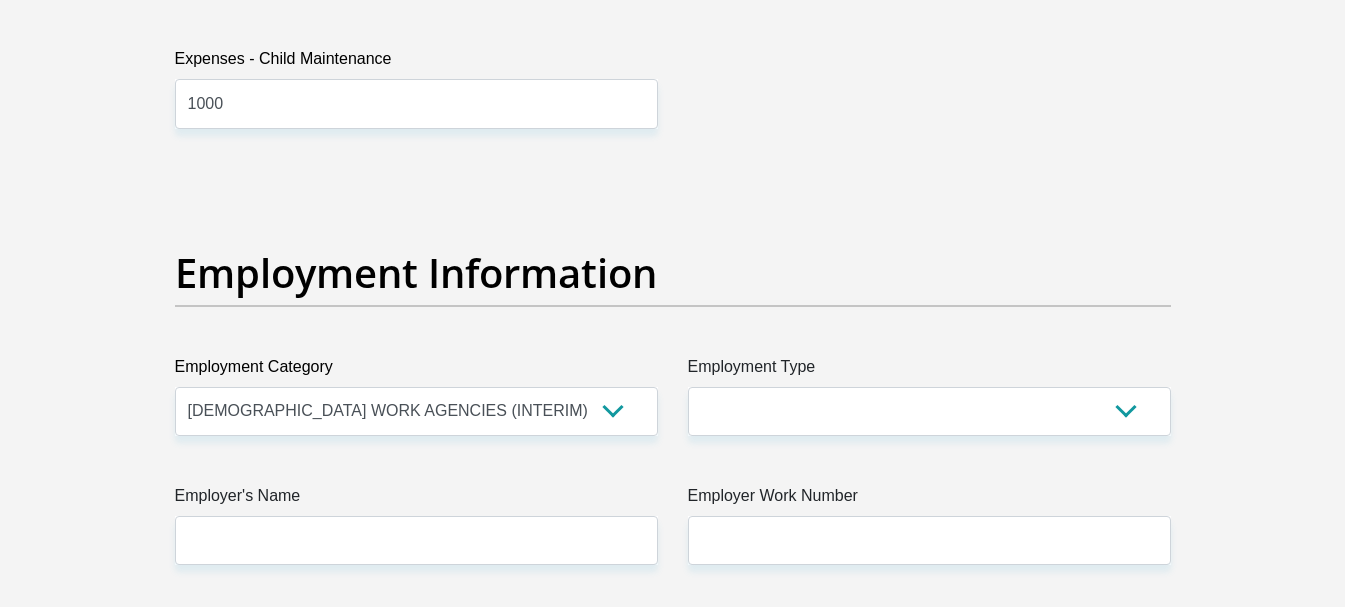 drag, startPoint x: 1024, startPoint y: 167, endPoint x: 1004, endPoint y: 169, distance: 20.09975 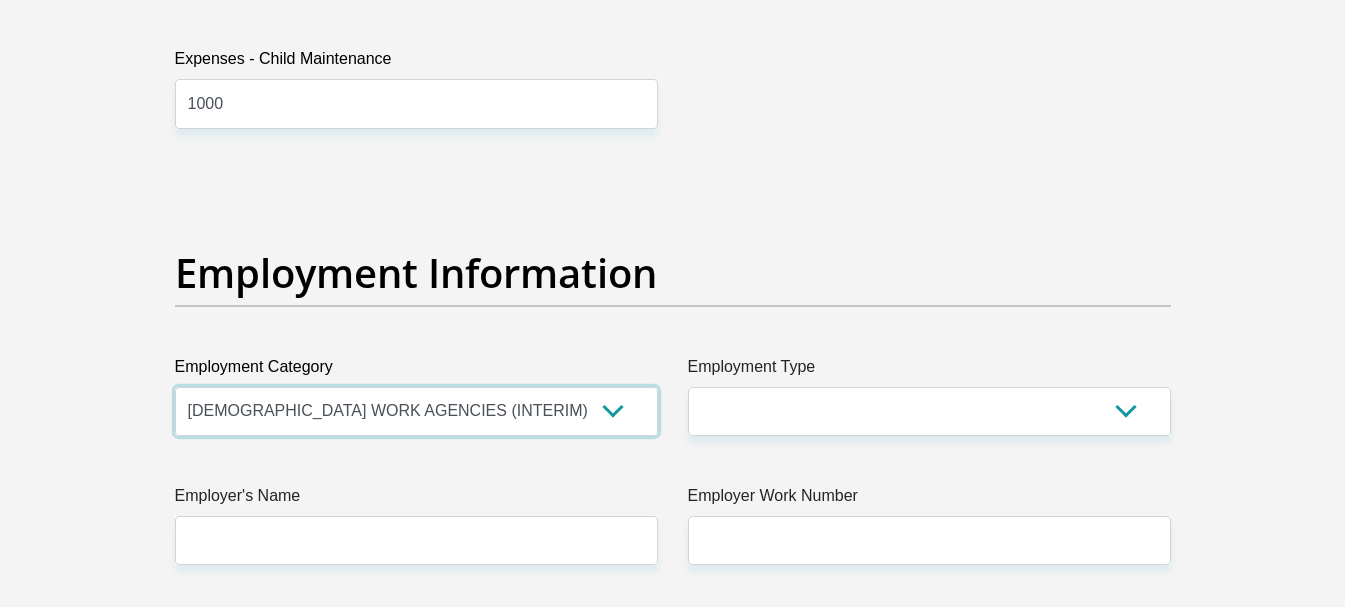 click on "AGRICULTURE
ALCOHOL & TOBACCO
CONSTRUCTION MATERIALS
METALLURGY
EQUIPMENT FOR RENEWABLE ENERGY
SPECIALIZED CONTRACTORS
CAR
GAMING (INCL. INTERNET
OTHER WHOLESALE
UNLICENSED PHARMACEUTICALS
CURRENCY EXCHANGE HOUSES
OTHER FINANCIAL INSTITUTIONS & INSURANCE
REAL ESTATE AGENTS
OIL & GAS
OTHER MATERIALS (E.G. IRON ORE)
PRECIOUS STONES & PRECIOUS METALS
POLITICAL ORGANIZATIONS
RELIGIOUS ORGANIZATIONS(NOT SECTS)
ACTI. HAVING BUSINESS DEAL WITH PUBLIC ADMINISTRATION
LAUNDROMATS" at bounding box center (416, 411) 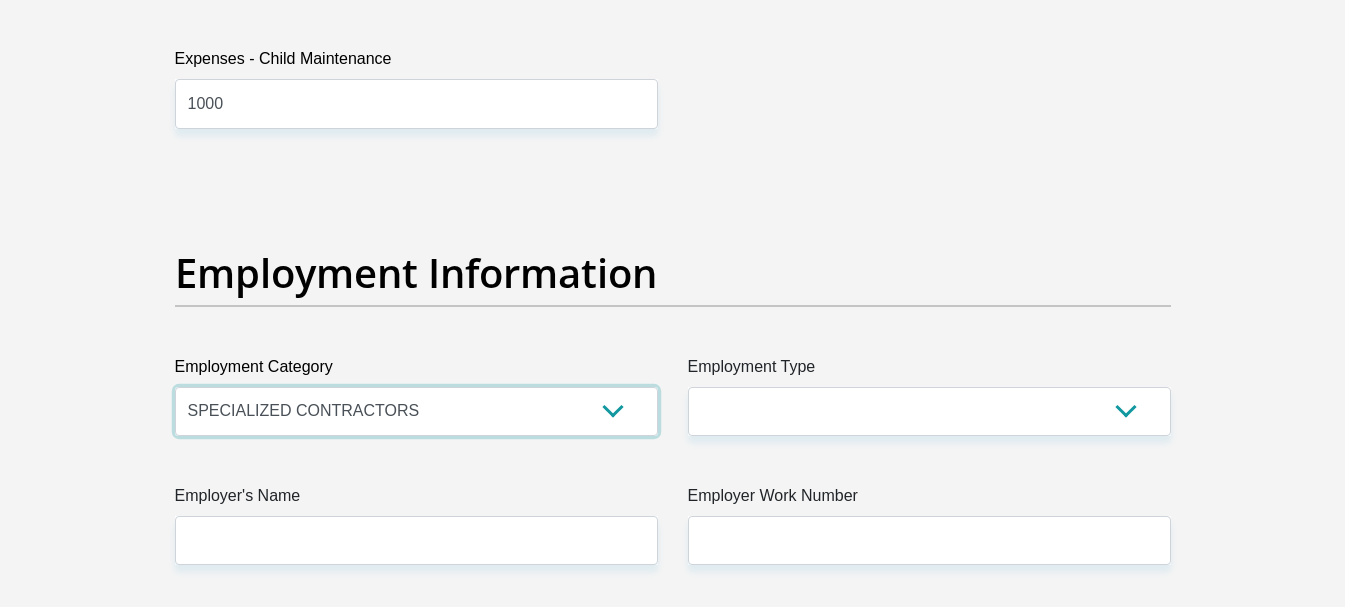 click on "AGRICULTURE
ALCOHOL & TOBACCO
CONSTRUCTION MATERIALS
METALLURGY
EQUIPMENT FOR RENEWABLE ENERGY
SPECIALIZED CONTRACTORS
CAR
GAMING (INCL. INTERNET
OTHER WHOLESALE
UNLICENSED PHARMACEUTICALS
CURRENCY EXCHANGE HOUSES
OTHER FINANCIAL INSTITUTIONS & INSURANCE
REAL ESTATE AGENTS
OIL & GAS
OTHER MATERIALS (E.G. IRON ORE)
PRECIOUS STONES & PRECIOUS METALS
POLITICAL ORGANIZATIONS
RELIGIOUS ORGANIZATIONS(NOT SECTS)
ACTI. HAVING BUSINESS DEAL WITH PUBLIC ADMINISTRATION
LAUNDROMATS" at bounding box center (416, 411) 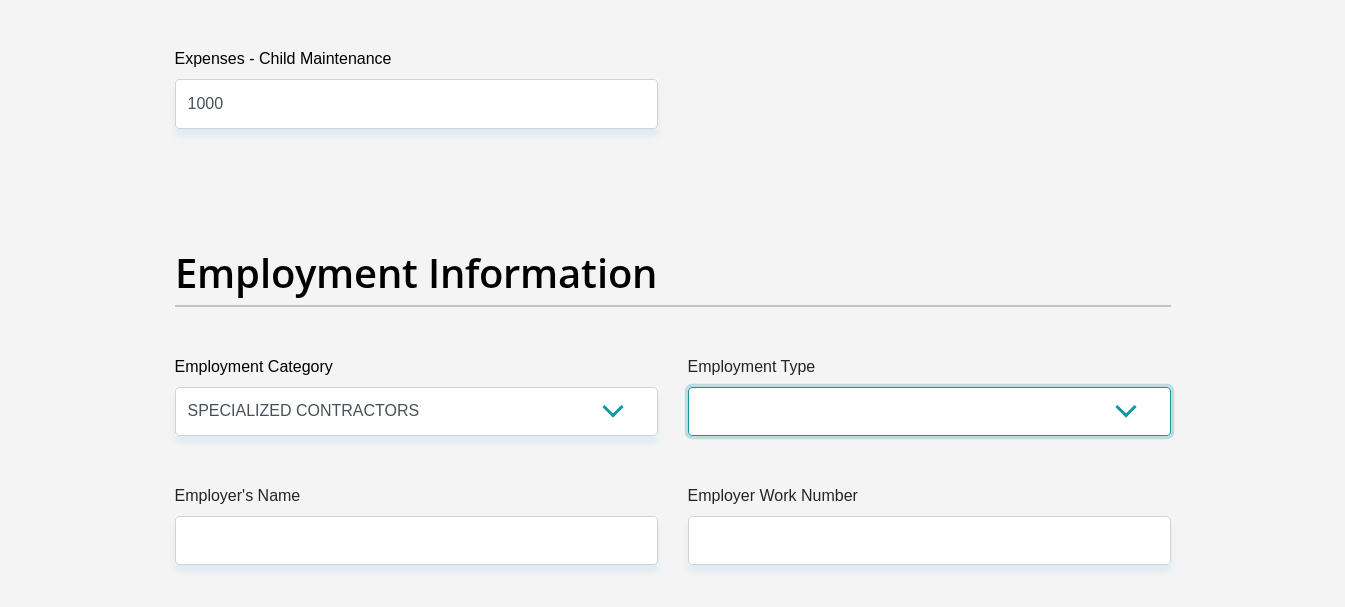 click on "College/Lecturer
Craft Seller
Creative
Driver
Executive
Farmer
Forces - Non Commissioned
Forces - Officer
Hawker
Housewife
Labourer
Licenced Professional
Manager
Miner
Non Licenced Professional
Office Staff/Clerk
Outside Worker
Pensioner
Permanent Teacher
Production/Manufacturing
Sales
Self-Employed
Semi-Professional Worker
Service Industry  Social Worker  Student" at bounding box center [929, 411] 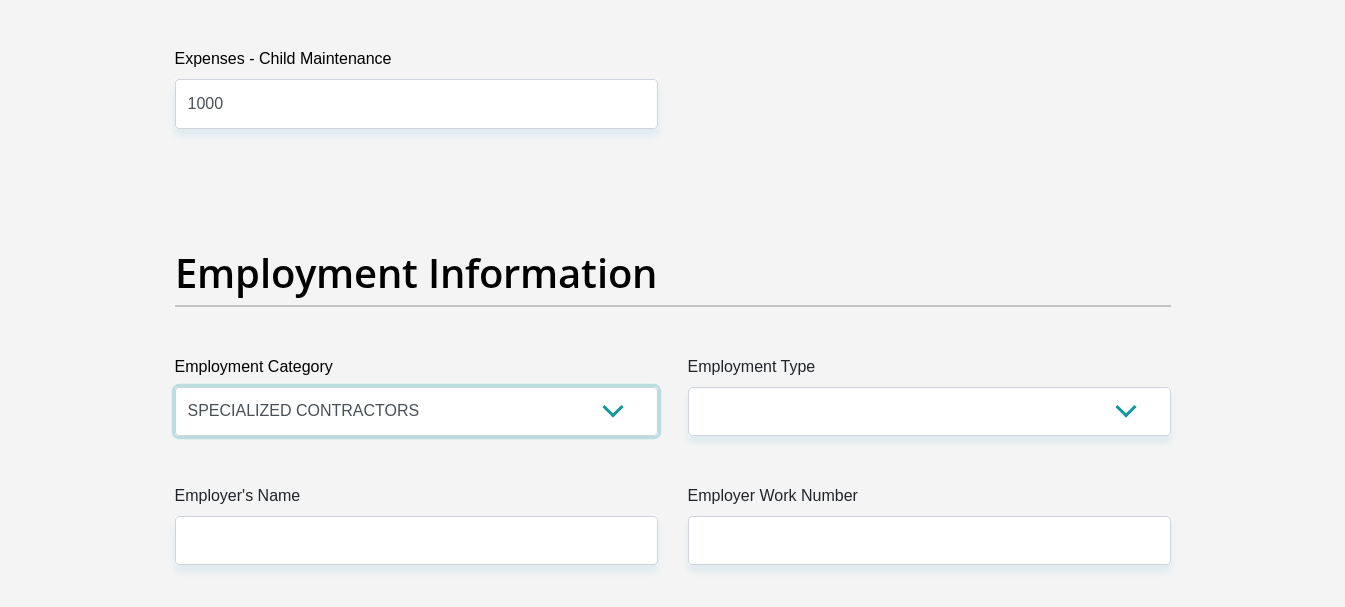 click on "AGRICULTURE
ALCOHOL & TOBACCO
CONSTRUCTION MATERIALS
METALLURGY
EQUIPMENT FOR RENEWABLE ENERGY
SPECIALIZED CONTRACTORS
CAR
GAMING (INCL. INTERNET
OTHER WHOLESALE
UNLICENSED PHARMACEUTICALS
CURRENCY EXCHANGE HOUSES
OTHER FINANCIAL INSTITUTIONS & INSURANCE
REAL ESTATE AGENTS
OIL & GAS
OTHER MATERIALS (E.G. IRON ORE)
PRECIOUS STONES & PRECIOUS METALS
POLITICAL ORGANIZATIONS
RELIGIOUS ORGANIZATIONS(NOT SECTS)
ACTI. HAVING BUSINESS DEAL WITH PUBLIC ADMINISTRATION
LAUNDROMATS" at bounding box center (416, 411) 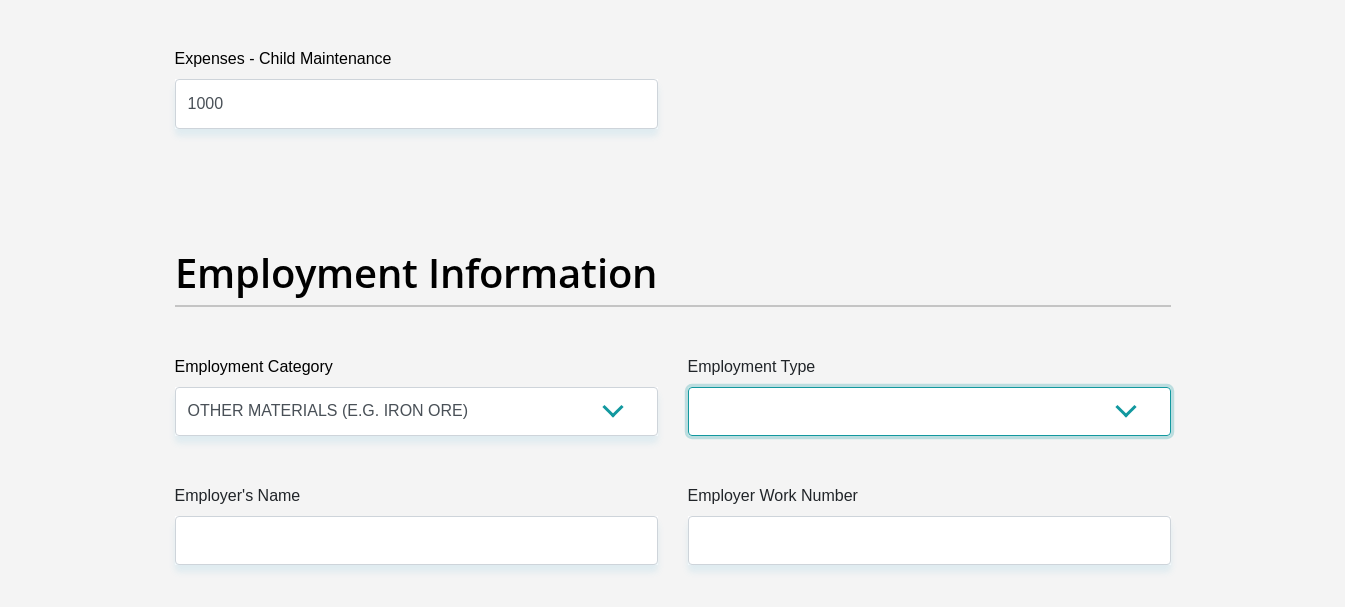 click on "College/Lecturer
Craft Seller
Creative
Driver
Executive
Farmer
Forces - Non Commissioned
Forces - Officer
Hawker
Housewife
Labourer
Licenced Professional
Manager
Miner
Non Licenced Professional
Office Staff/Clerk
Outside Worker
Pensioner
Permanent Teacher
Production/Manufacturing
Sales
Self-Employed
Semi-Professional Worker
Service Industry  Social Worker  Student" at bounding box center (929, 411) 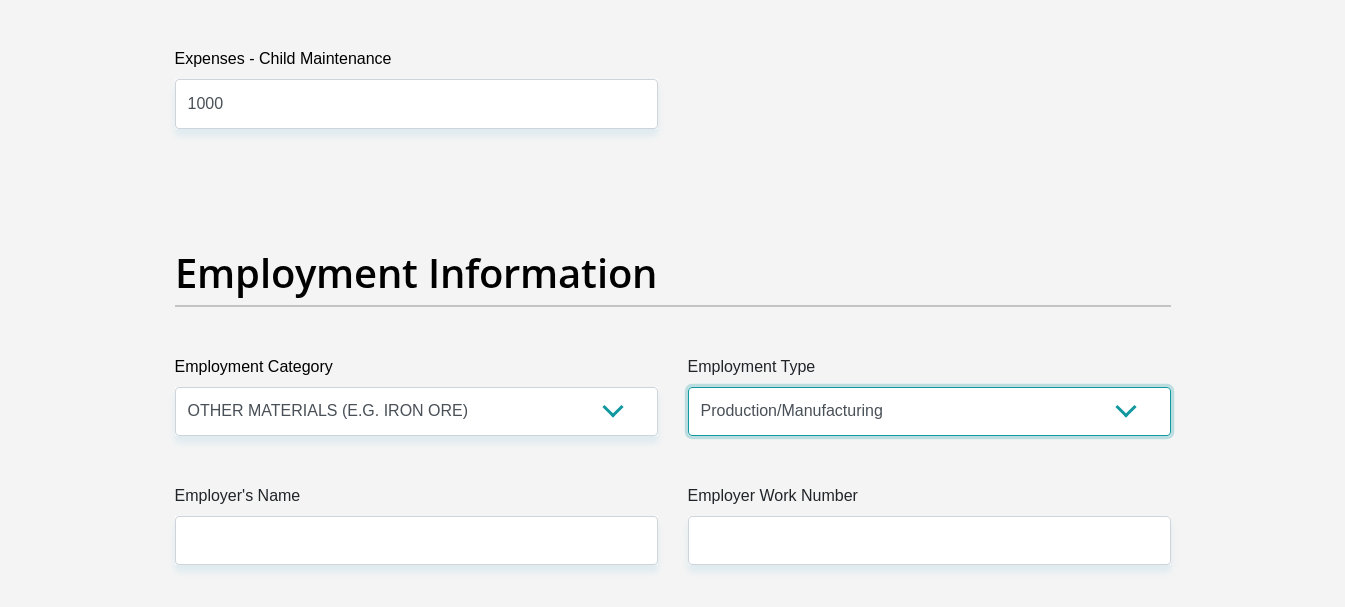 click on "College/Lecturer
Craft Seller
Creative
Driver
Executive
Farmer
Forces - Non Commissioned
Forces - Officer
Hawker
Housewife
Labourer
Licenced Professional
Manager
Miner
Non Licenced Professional
Office Staff/Clerk
Outside Worker
Pensioner
Permanent Teacher
Production/Manufacturing
Sales
Self-Employed
Semi-Professional Worker
Service Industry  Social Worker  Student" at bounding box center (929, 411) 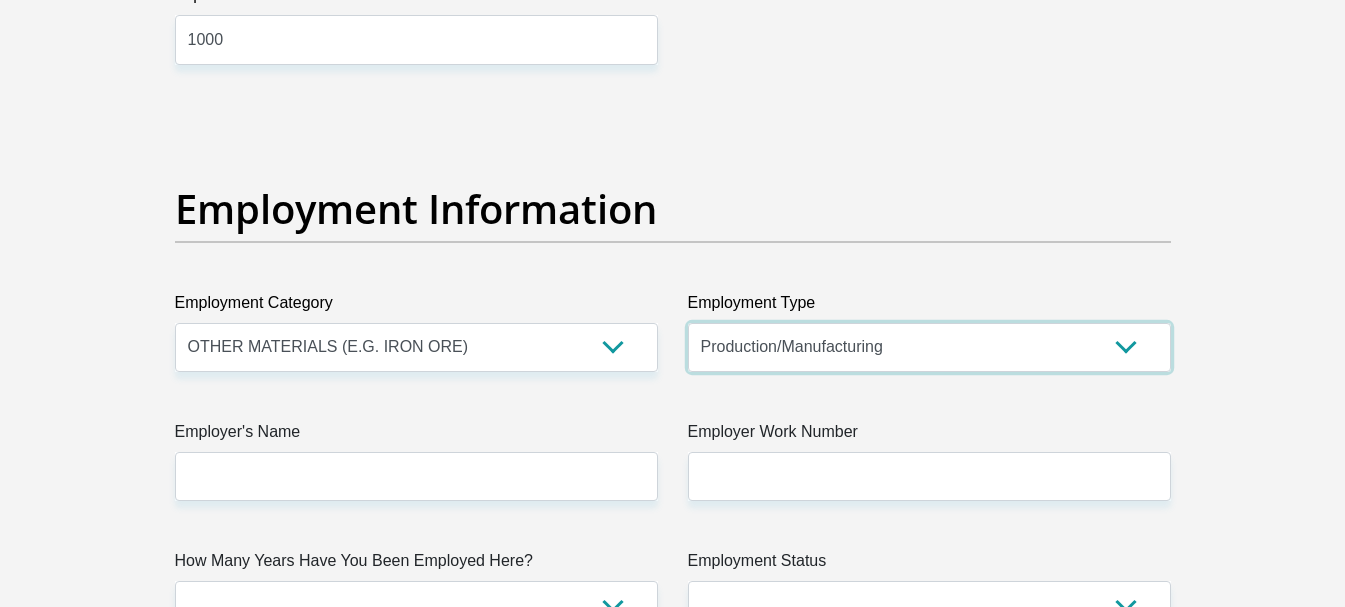 scroll, scrollTop: 3500, scrollLeft: 0, axis: vertical 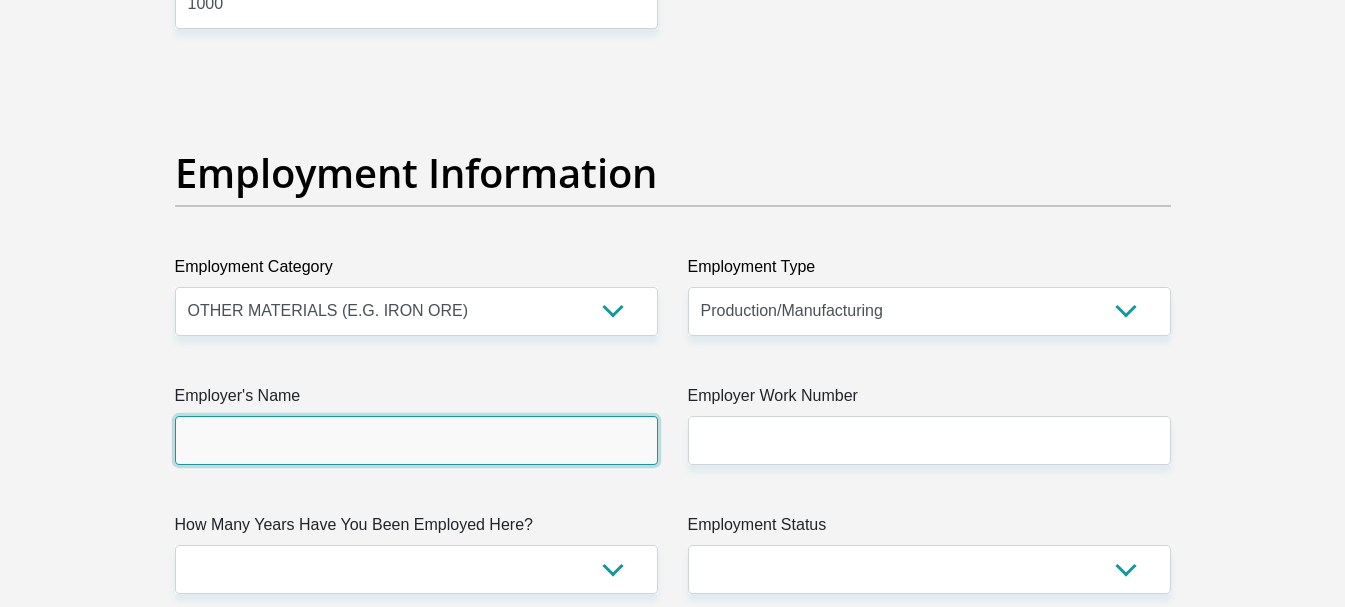 click on "Employer's Name" at bounding box center [416, 440] 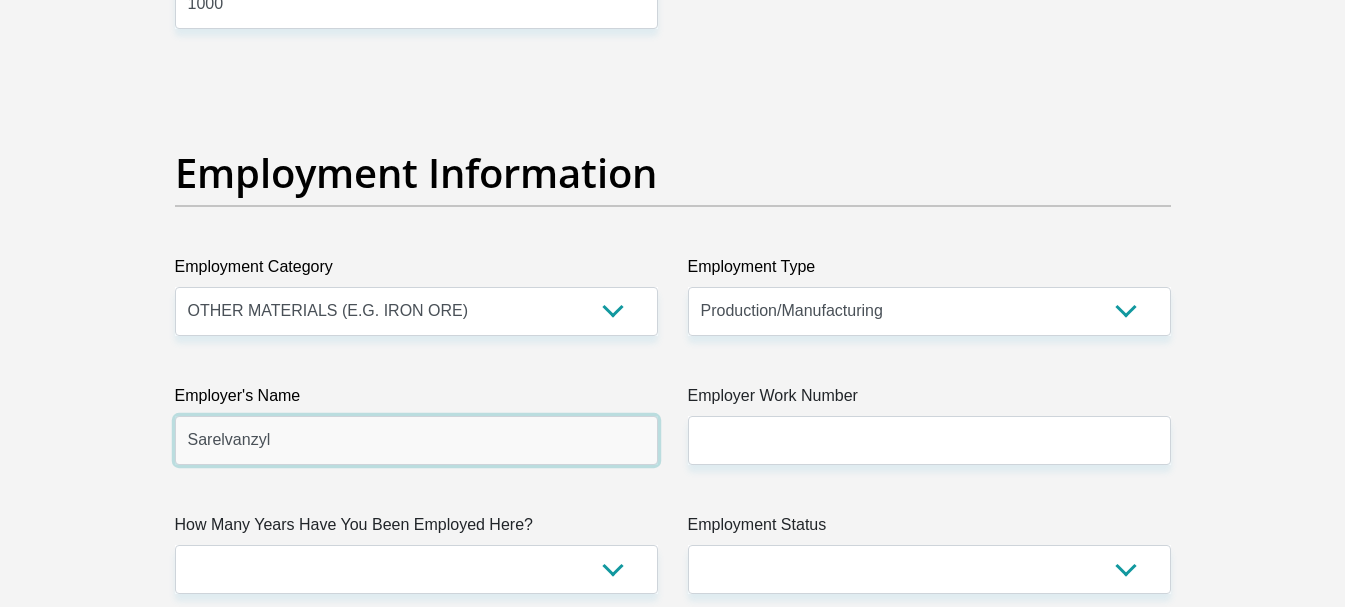 type on "Sarelvanzyl" 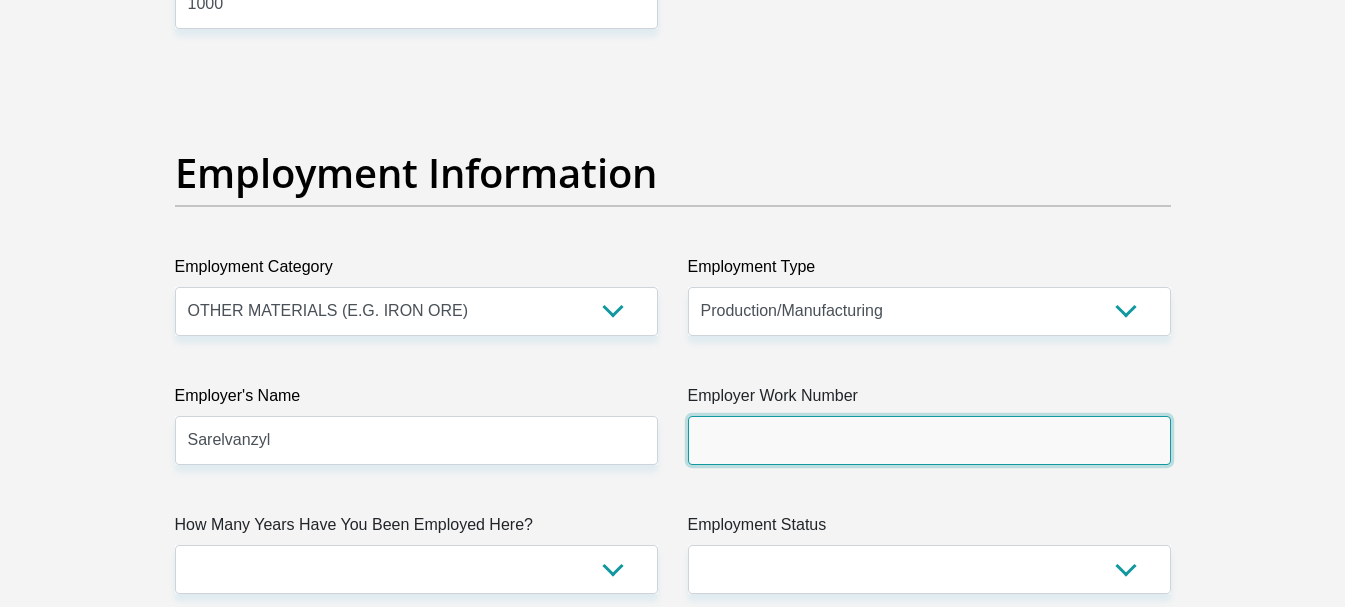 click on "Employer Work Number" at bounding box center (929, 440) 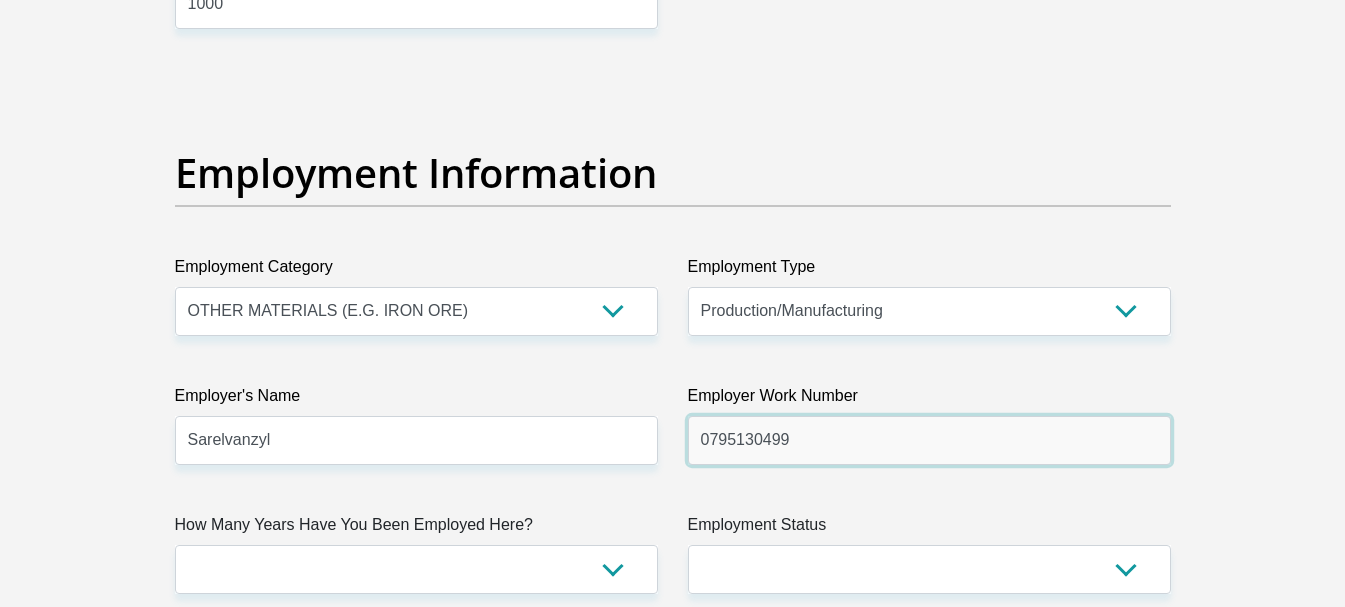 type on "0795130499" 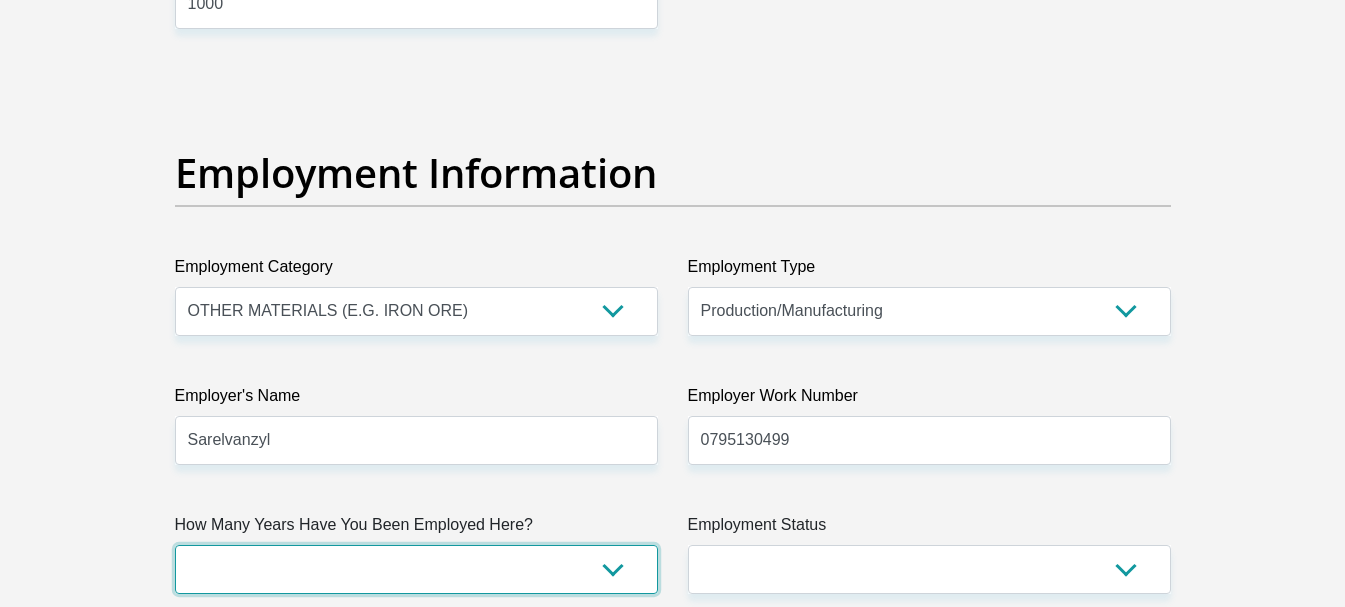click on "less than 1 year
1-3 years
3-5 years
5+ years" at bounding box center (416, 569) 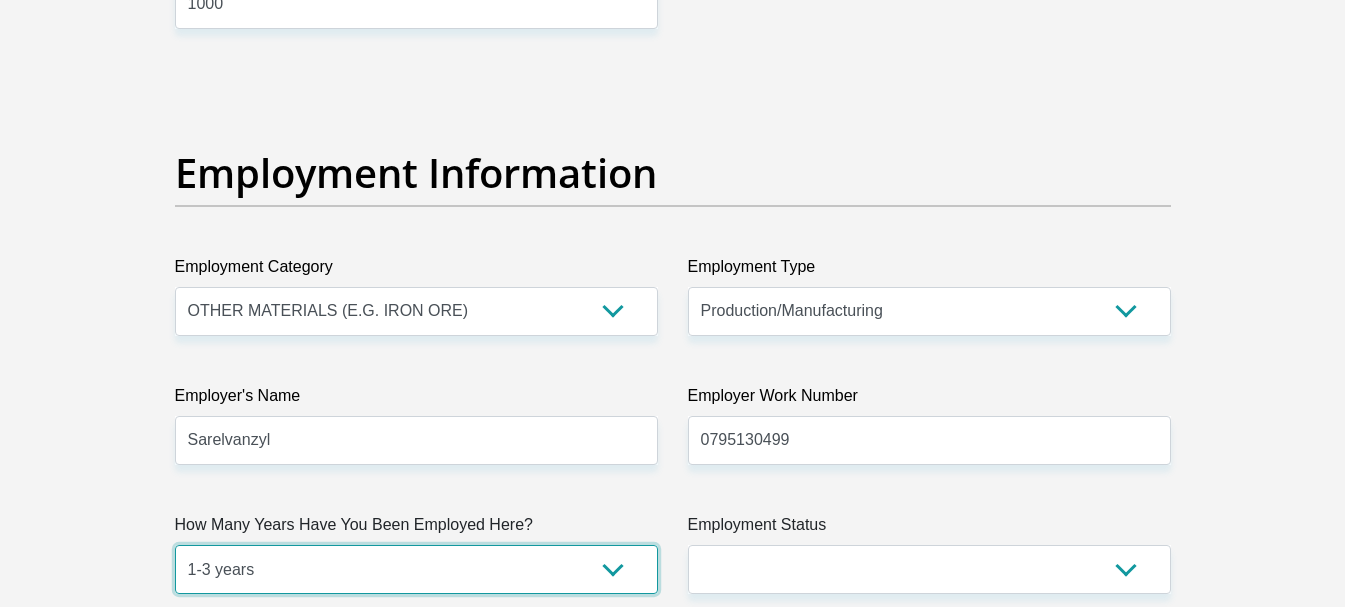 click on "less than 1 year
1-3 years
3-5 years
5+ years" at bounding box center [416, 569] 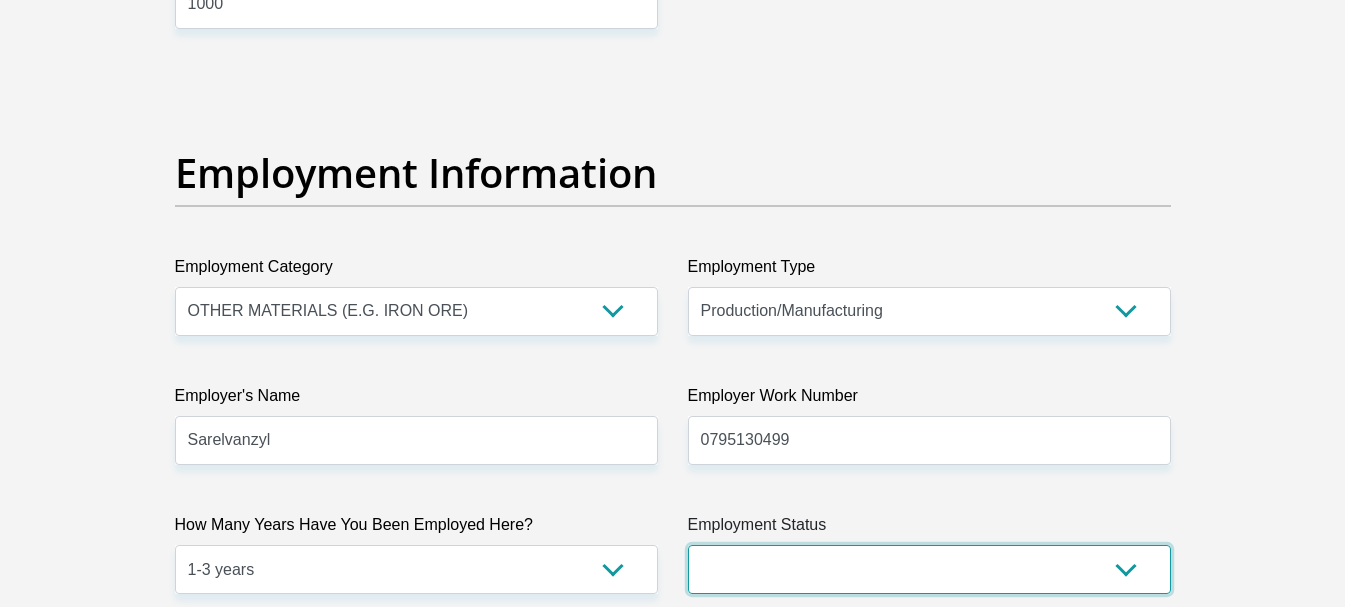 click on "Permanent/Full-time
Part-time/Casual
[DEMOGRAPHIC_DATA] Worker
Self-Employed
Housewife
Retired
Student
Medically Boarded
Disability
Unemployed" at bounding box center (929, 569) 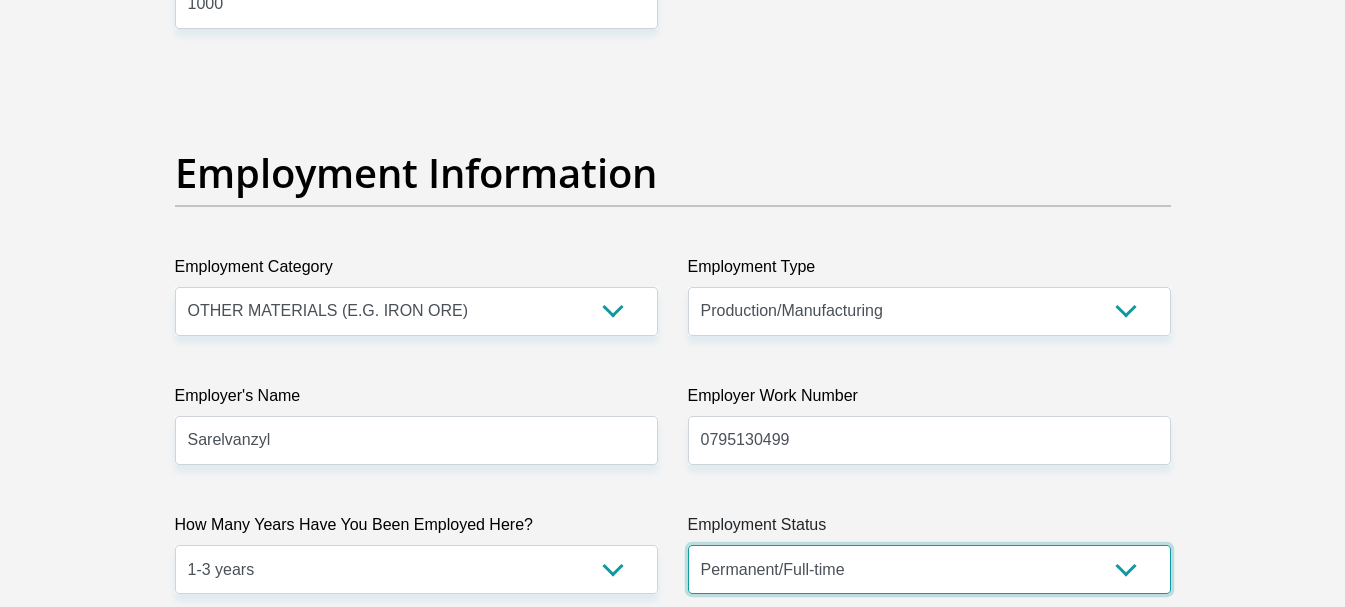 click on "Permanent/Full-time
Part-time/Casual
[DEMOGRAPHIC_DATA] Worker
Self-Employed
Housewife
Retired
Student
Medically Boarded
Disability
Unemployed" at bounding box center (929, 569) 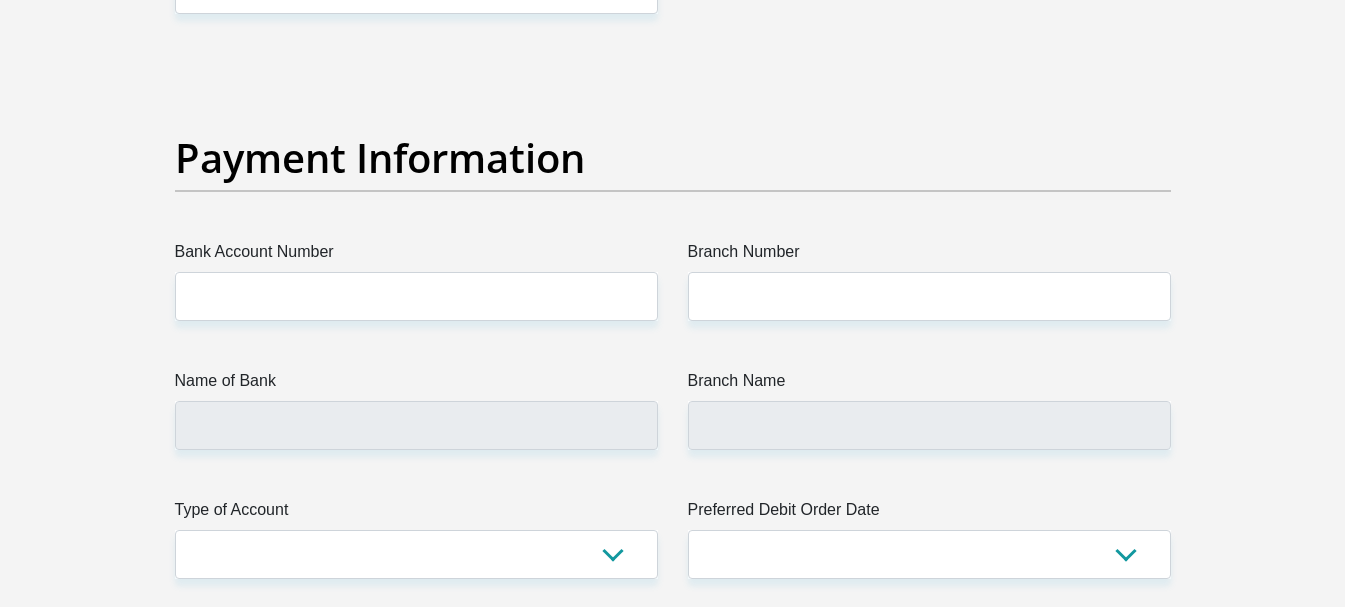 scroll, scrollTop: 4600, scrollLeft: 0, axis: vertical 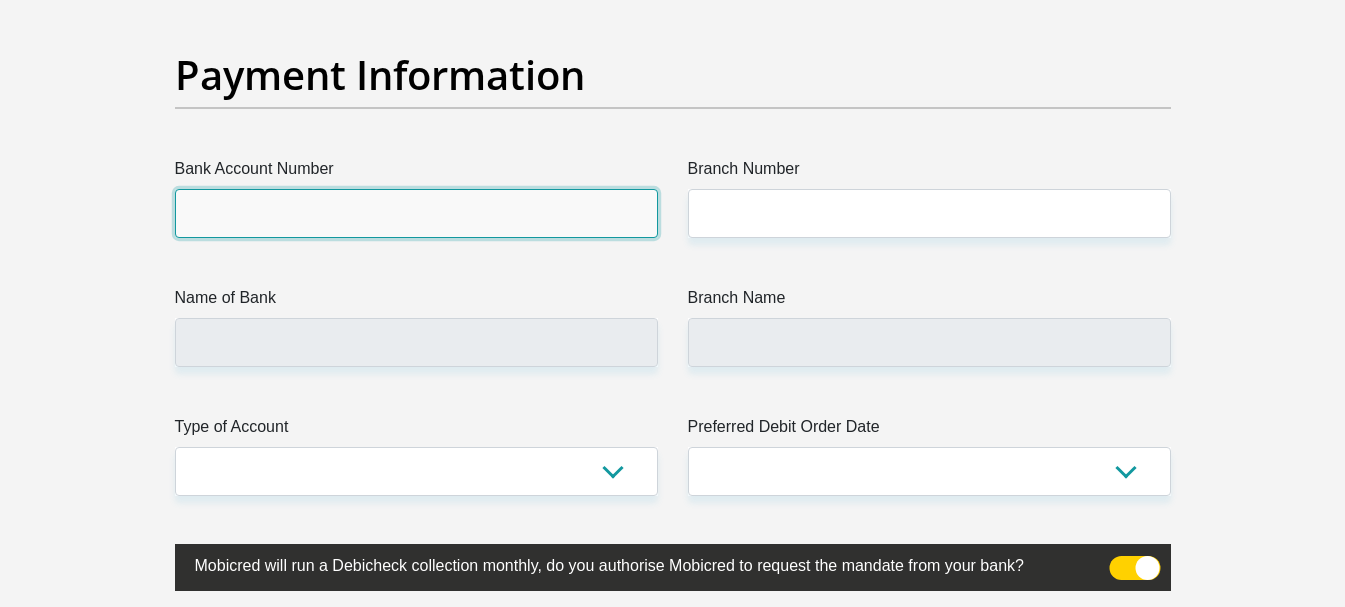 click on "Bank Account Number" at bounding box center (416, 213) 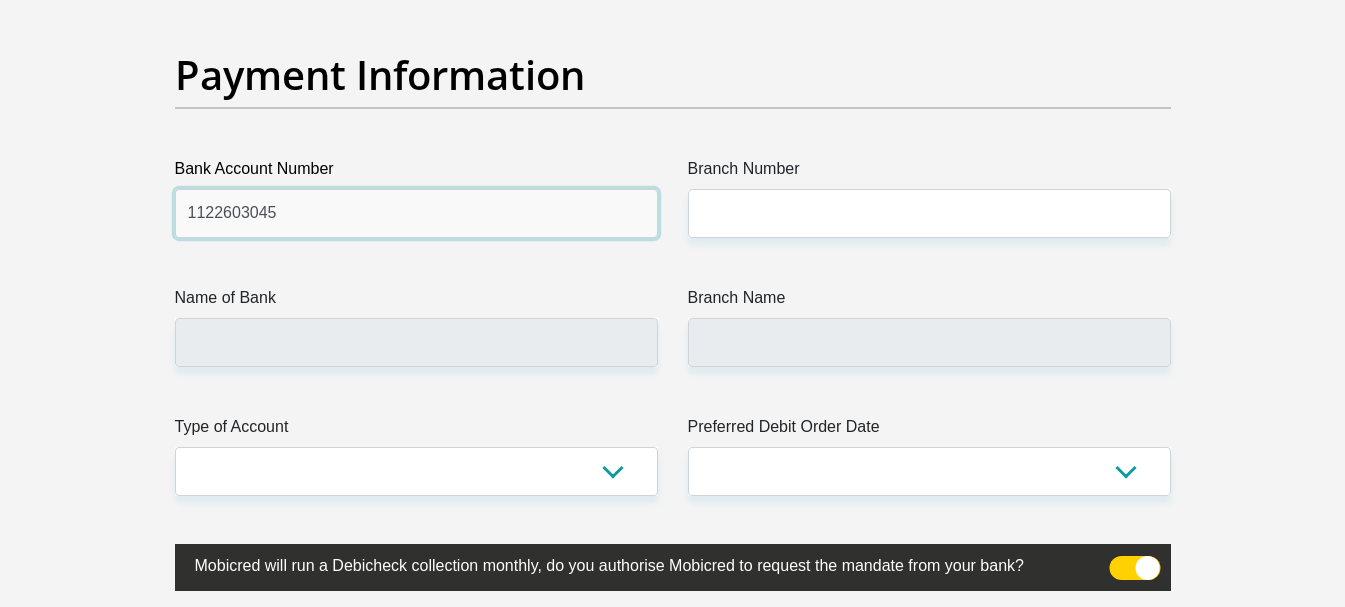 type on "1122603045" 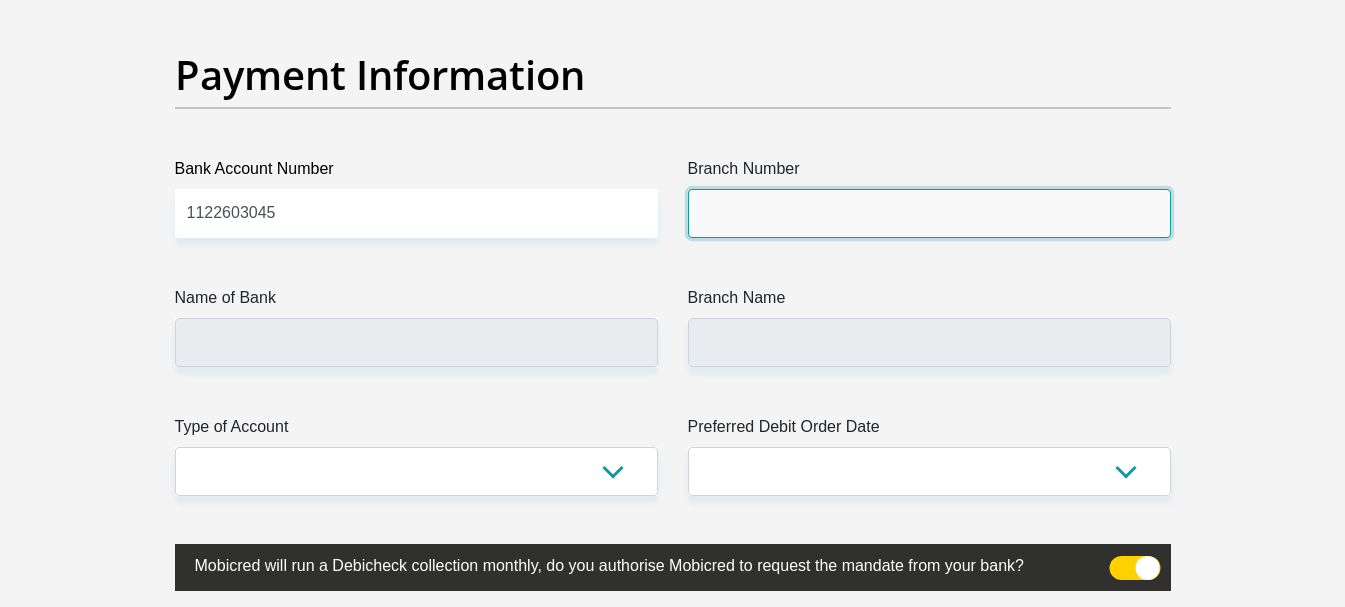 click on "Branch Number" at bounding box center (929, 213) 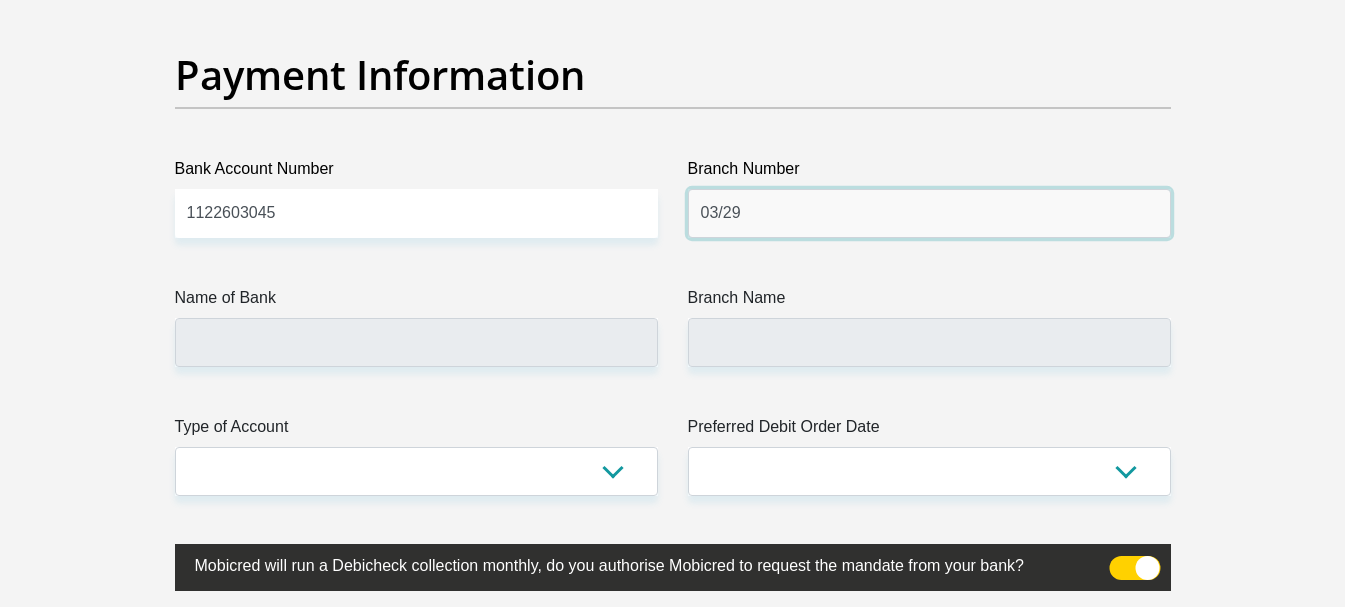 type on "03/29" 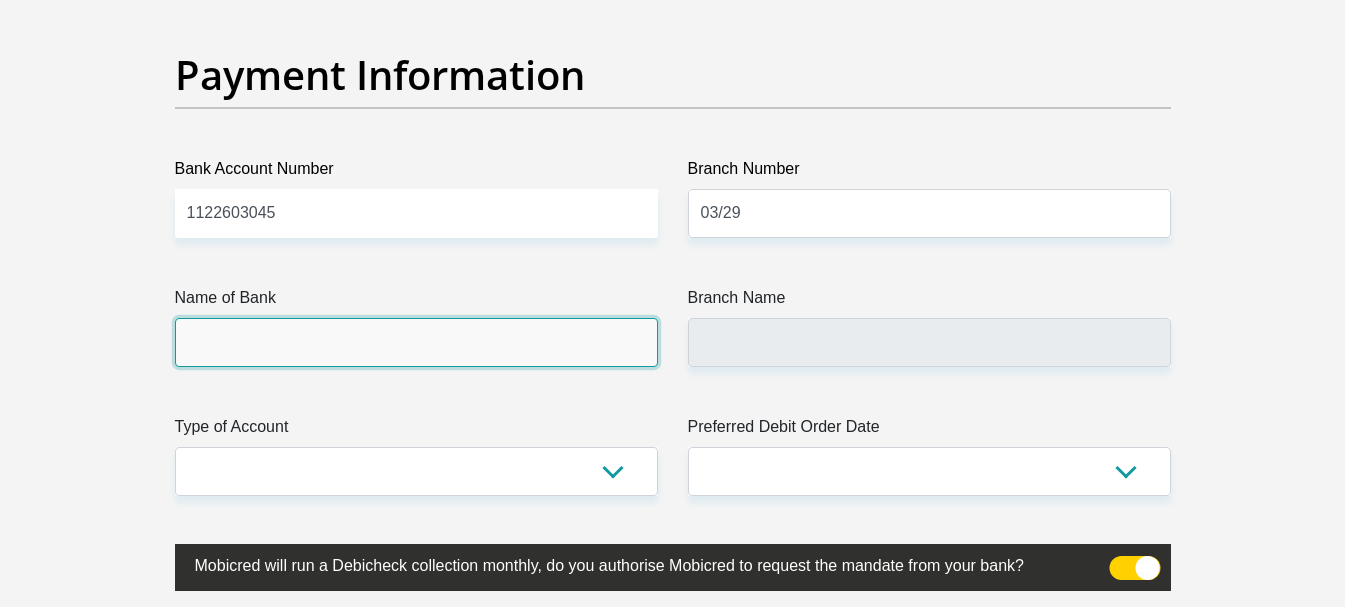 click on "Name of Bank" at bounding box center (416, 342) 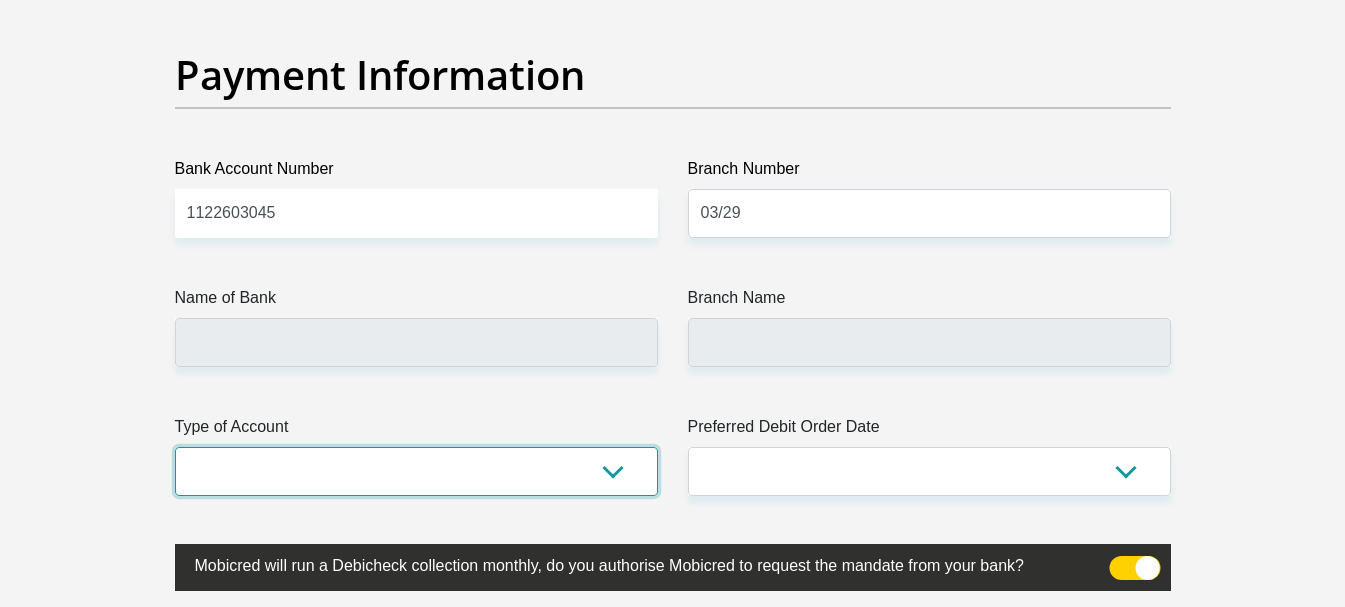 click on "Cheque
Savings" at bounding box center (416, 471) 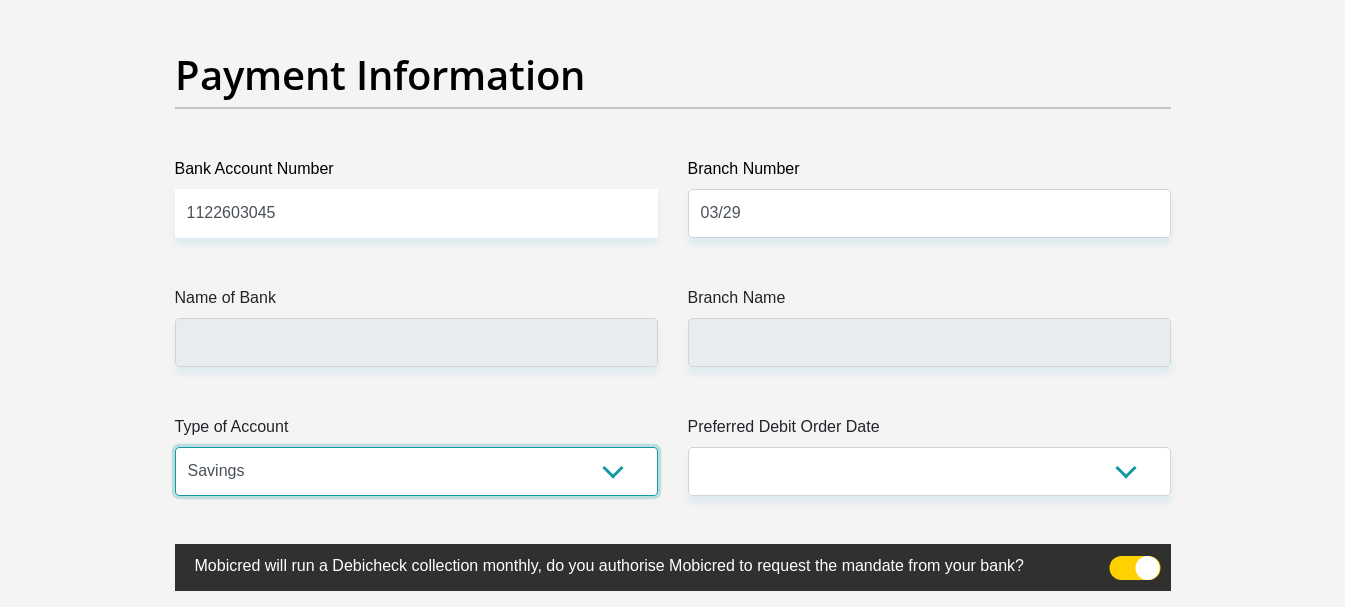click on "Cheque
Savings" at bounding box center [416, 471] 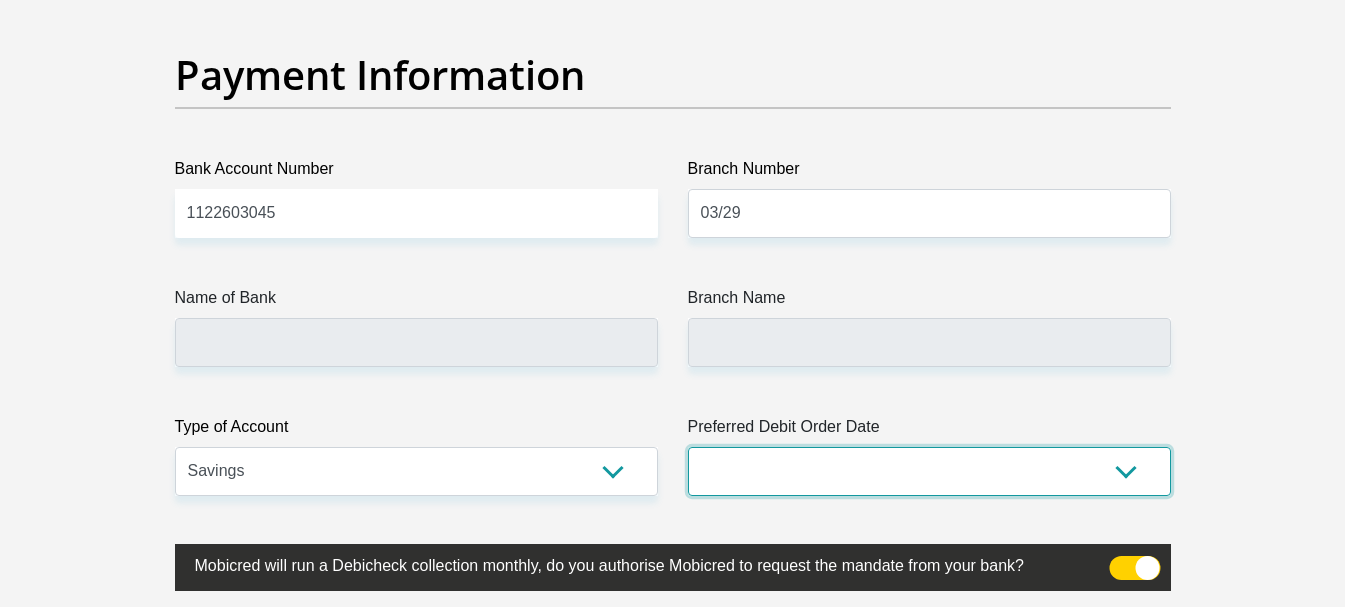 click on "1st
2nd
3rd
4th
5th
7th
18th
19th
20th
21st
22nd
23rd
24th
25th
26th
27th
28th
29th
30th" at bounding box center (929, 471) 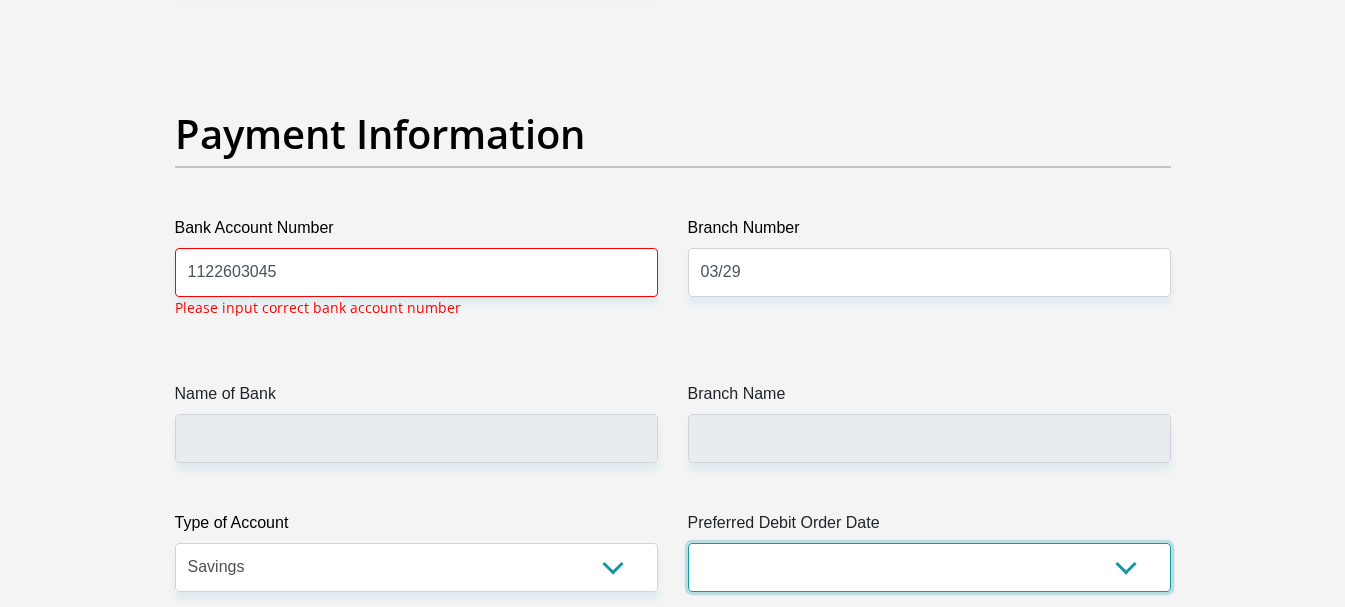 scroll, scrollTop: 4538, scrollLeft: 0, axis: vertical 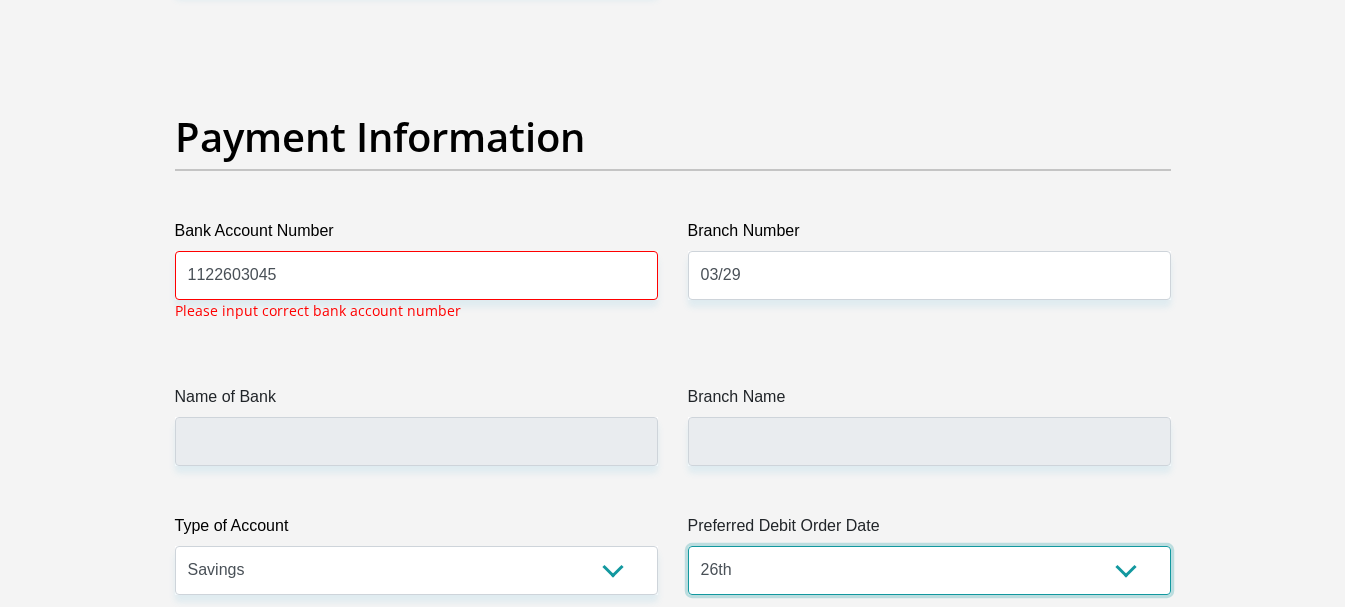 click on "1st
2nd
3rd
4th
5th
7th
18th
19th
20th
21st
22nd
23rd
24th
25th
26th
27th
28th
29th
30th" at bounding box center (929, 570) 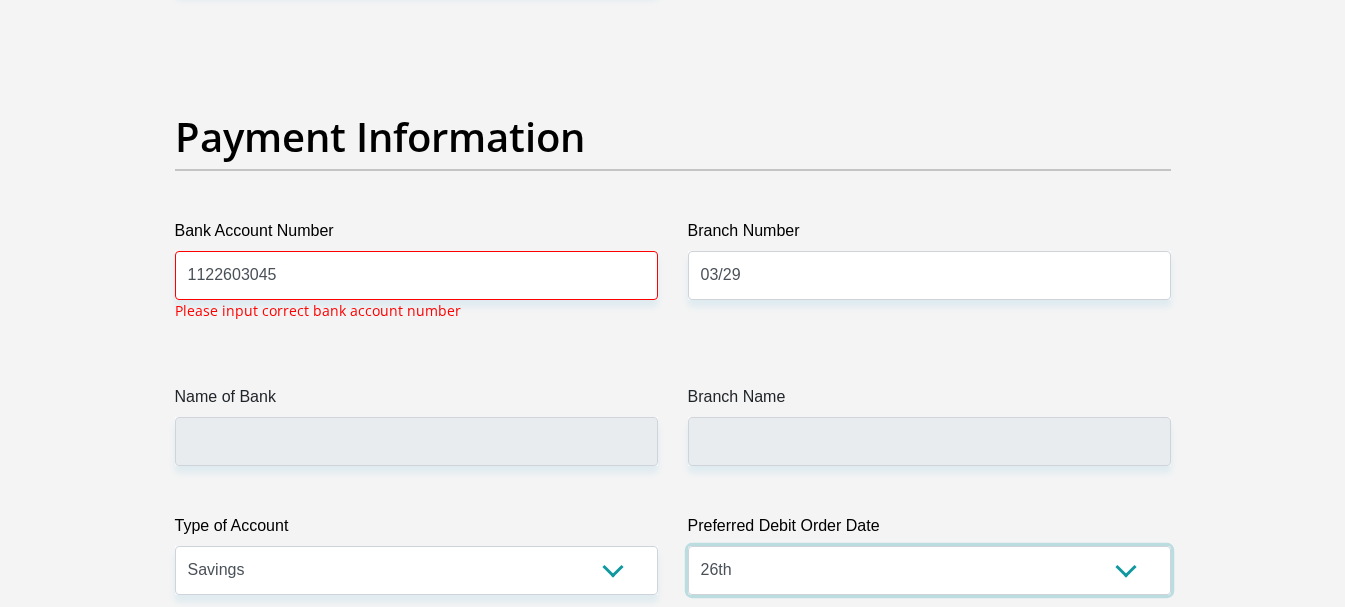 click on "1st
2nd
3rd
4th
5th
7th
18th
19th
20th
21st
22nd
23rd
24th
25th
26th
27th
28th
29th
30th" at bounding box center (929, 570) 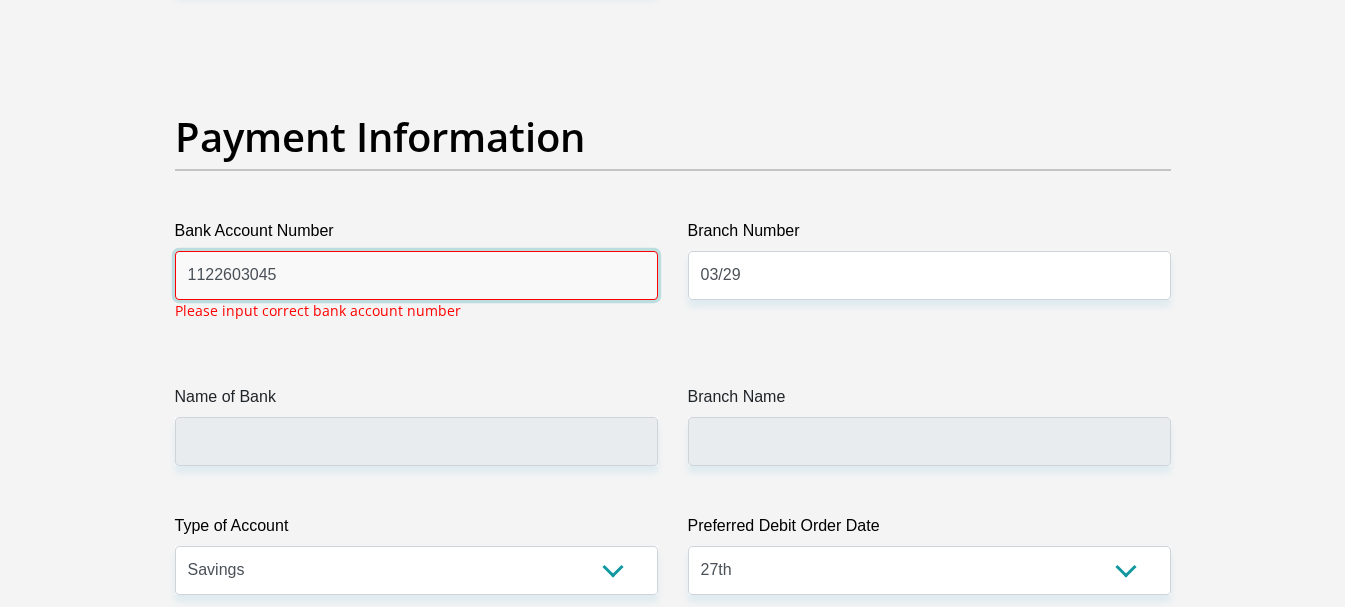 click on "1122603045" at bounding box center [416, 275] 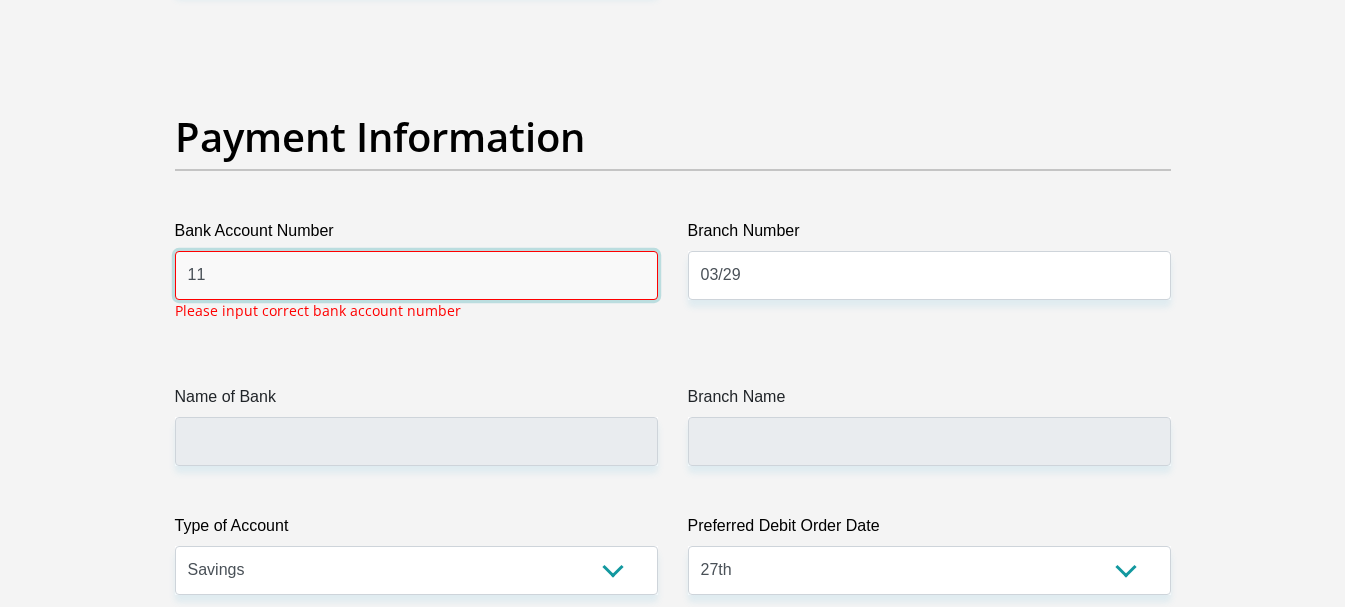 type on "1" 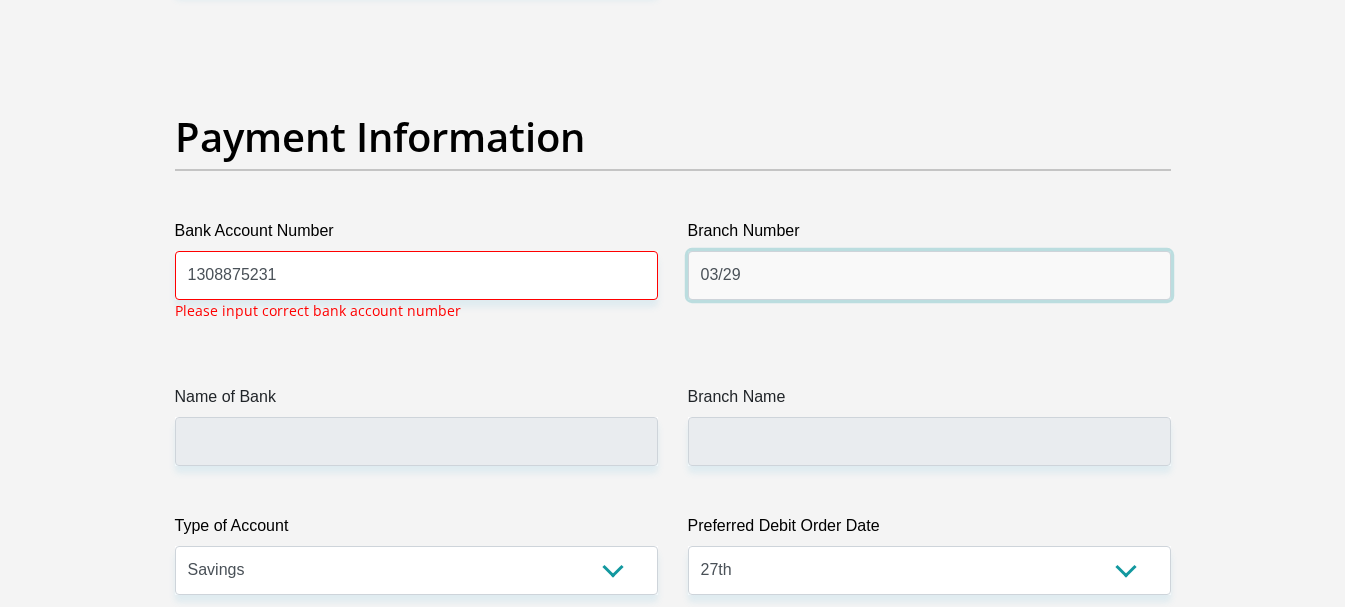 click on "03/29" at bounding box center [929, 275] 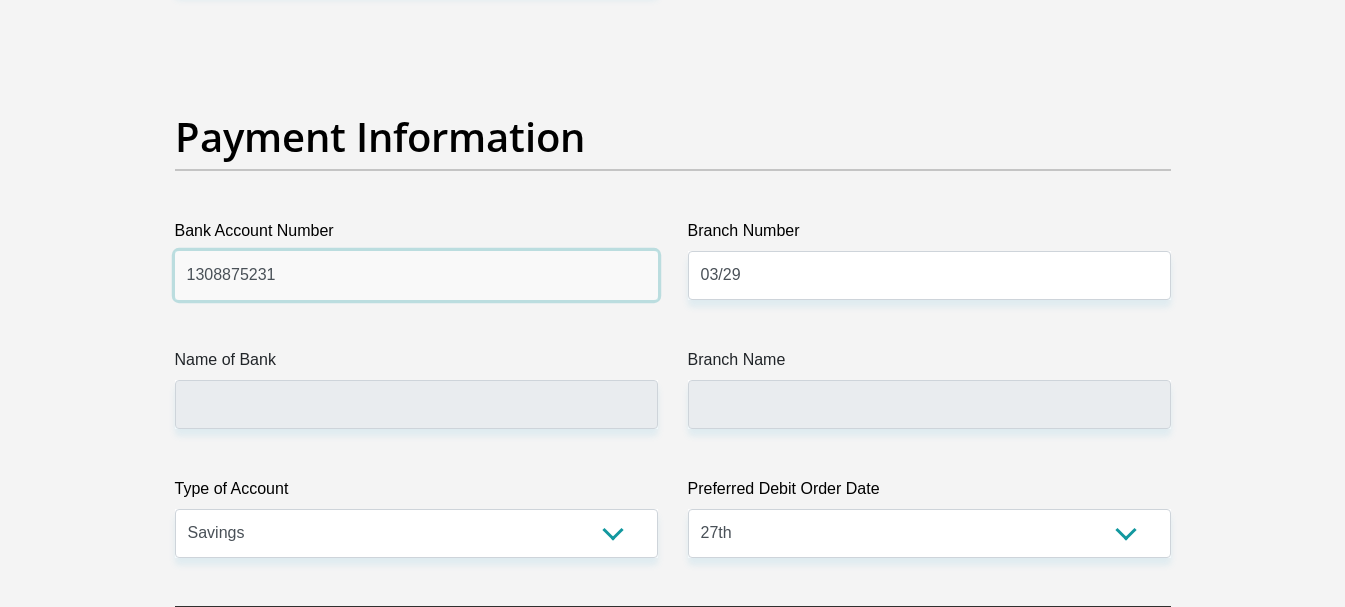 drag, startPoint x: 349, startPoint y: 264, endPoint x: -67, endPoint y: 279, distance: 416.27036 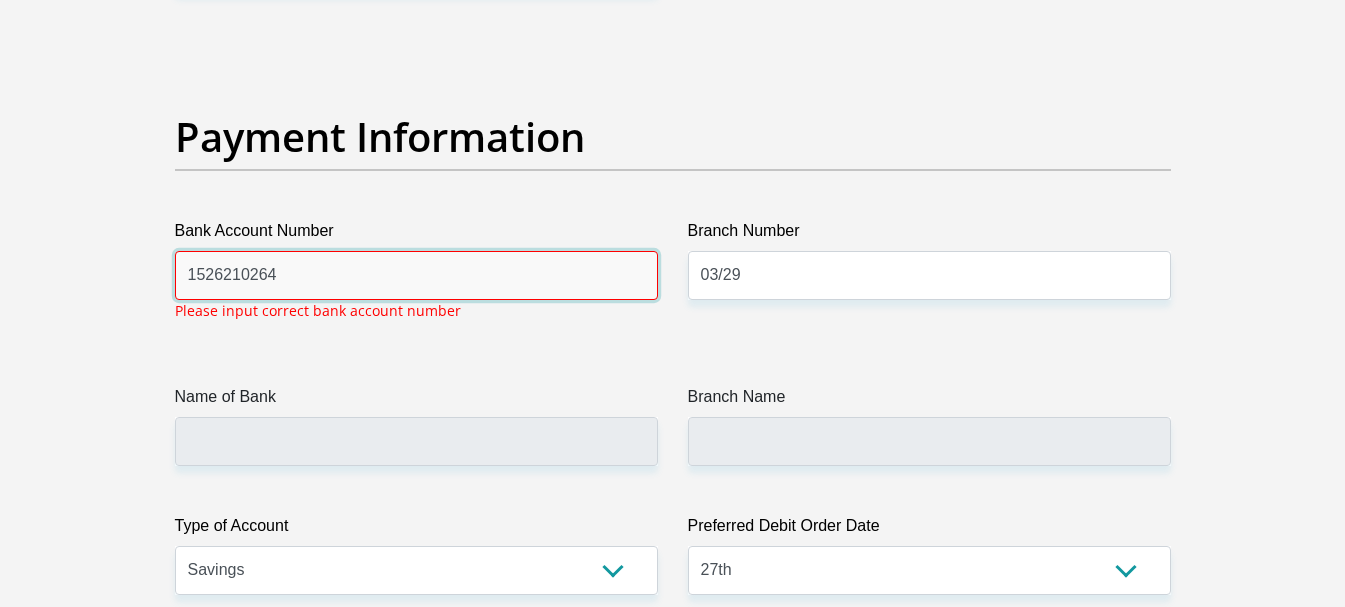 type on "1526210264" 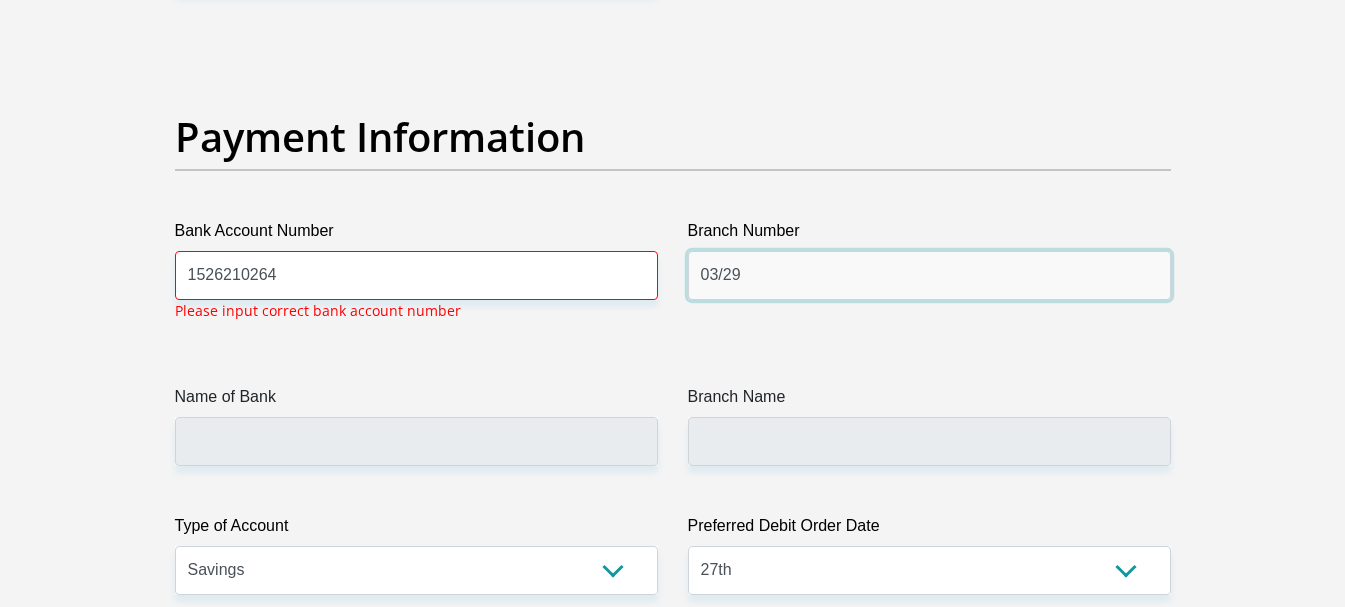 click on "03/29" at bounding box center [929, 275] 